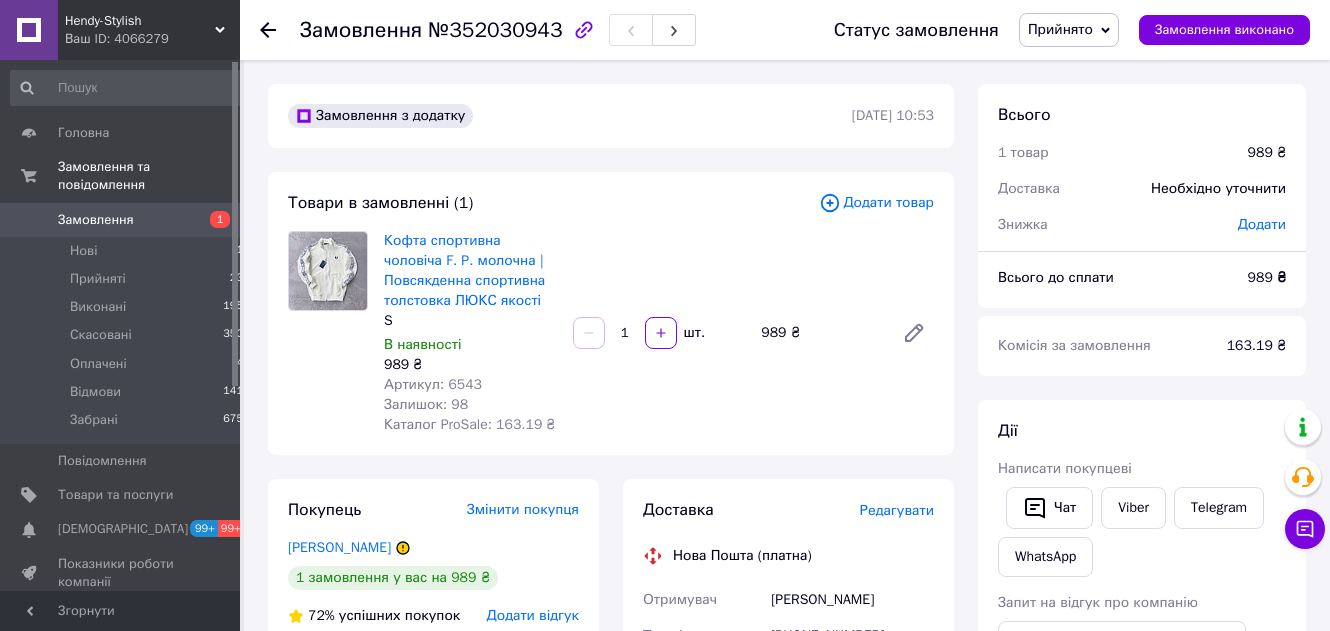 scroll, scrollTop: 0, scrollLeft: 0, axis: both 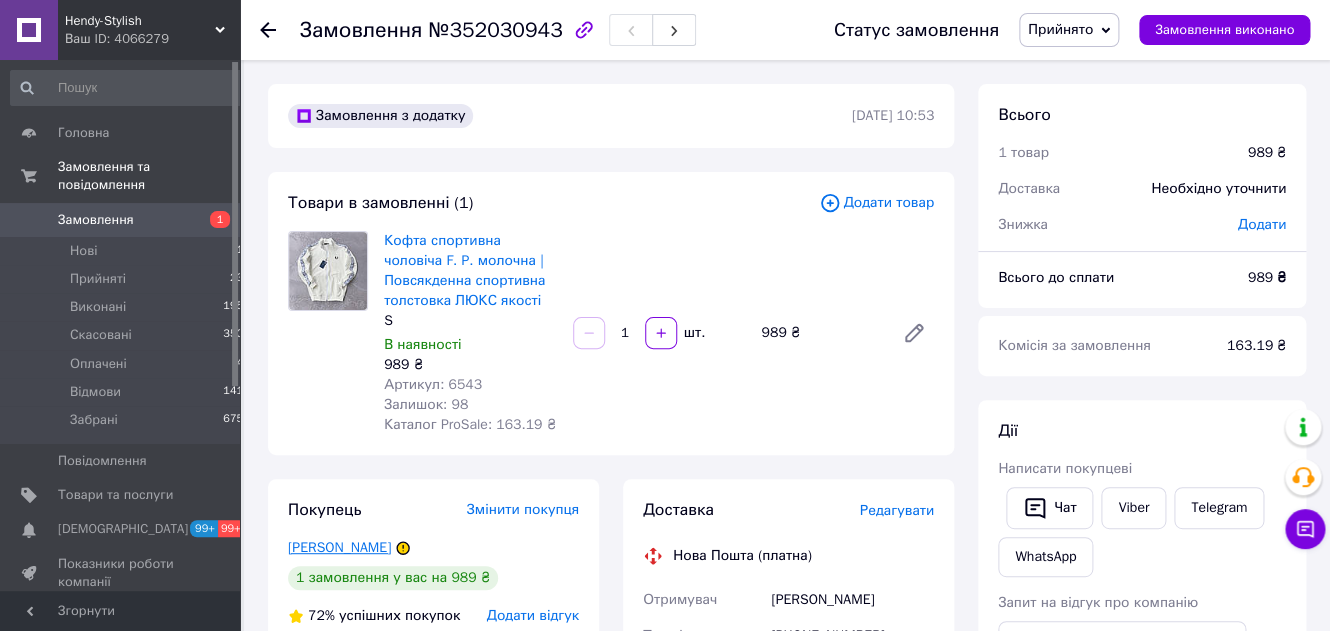 click on "[PERSON_NAME]" at bounding box center [339, 547] 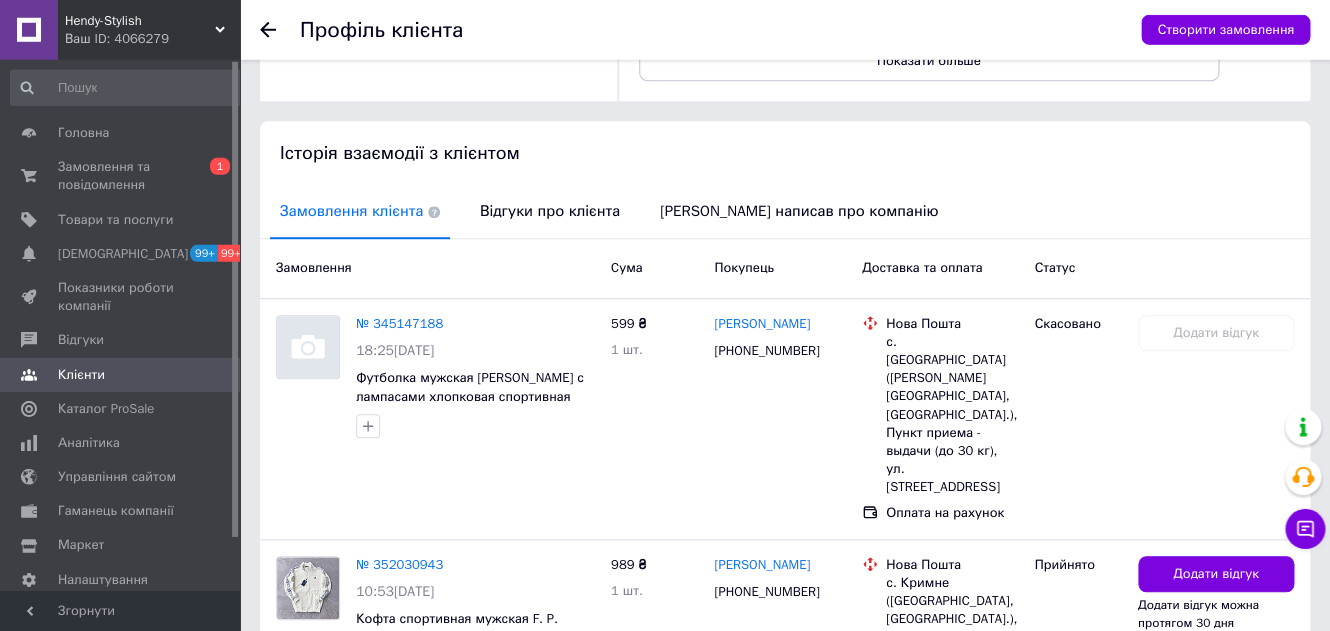 scroll, scrollTop: 517, scrollLeft: 0, axis: vertical 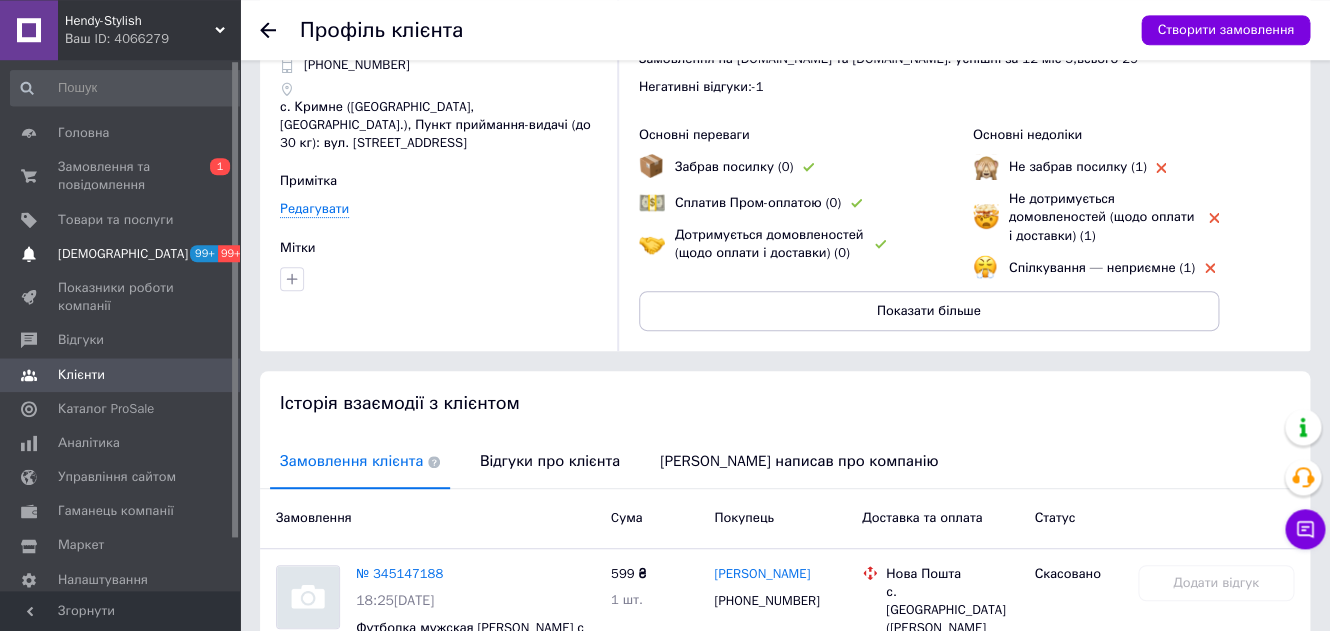 click on "[DEMOGRAPHIC_DATA]" at bounding box center (123, 254) 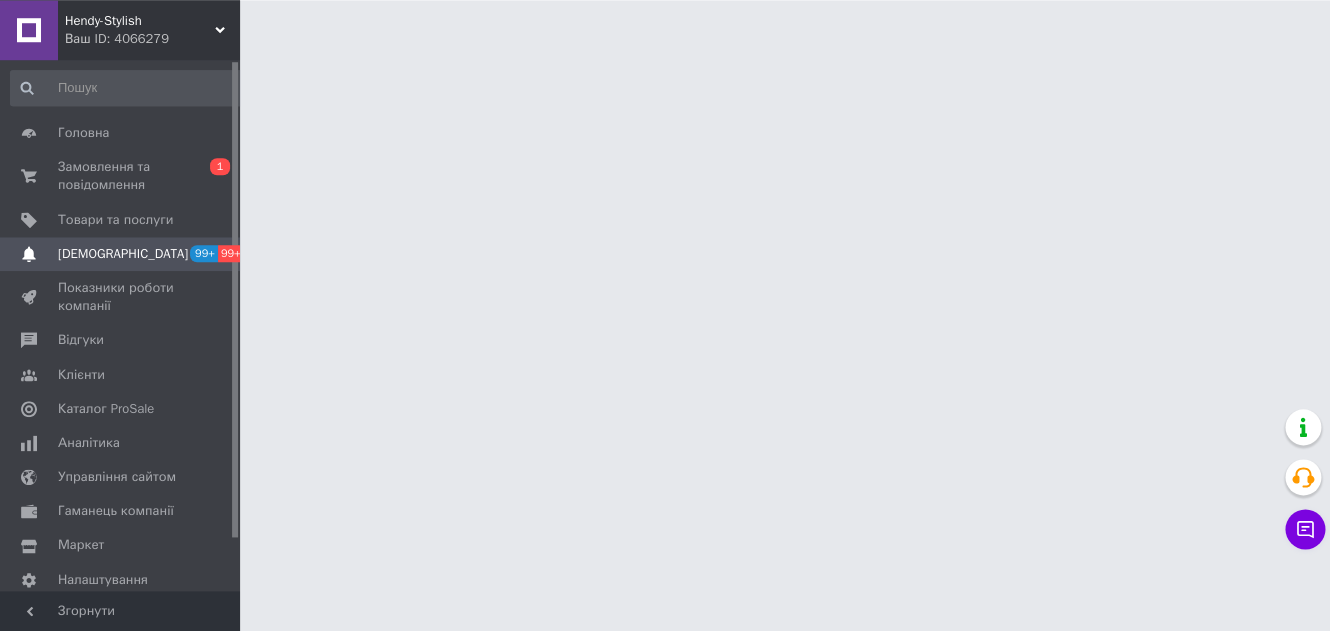 scroll, scrollTop: 0, scrollLeft: 0, axis: both 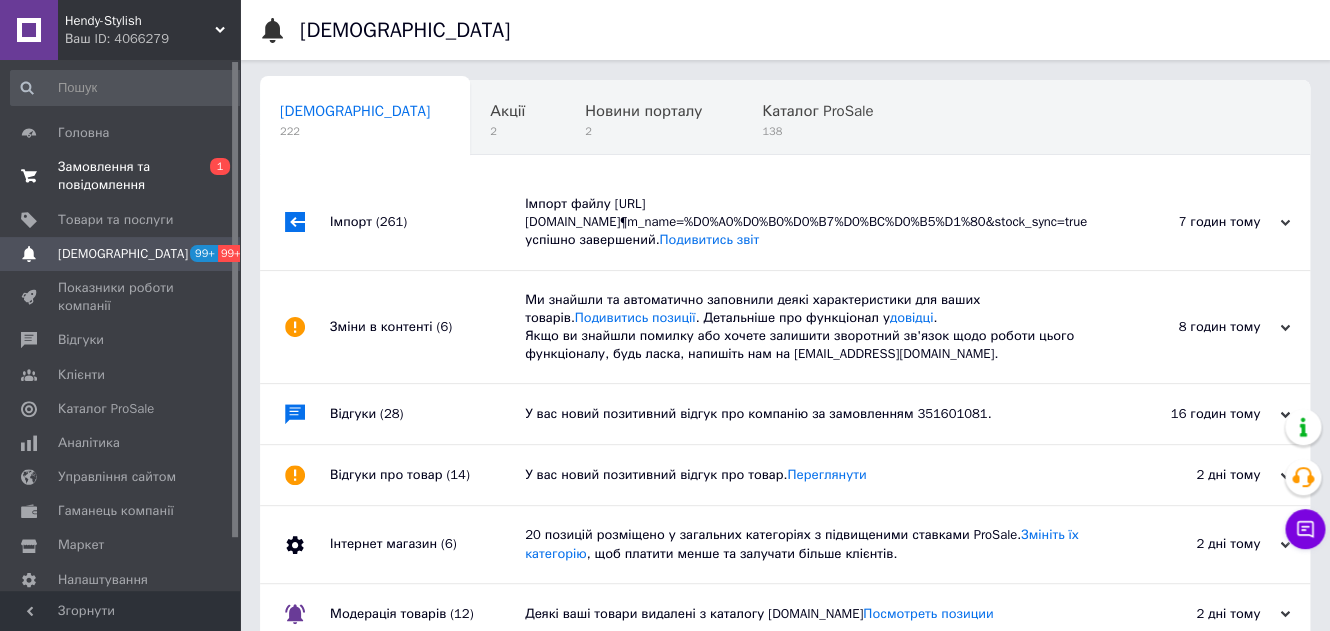 click on "Замовлення та повідомлення" at bounding box center [121, 176] 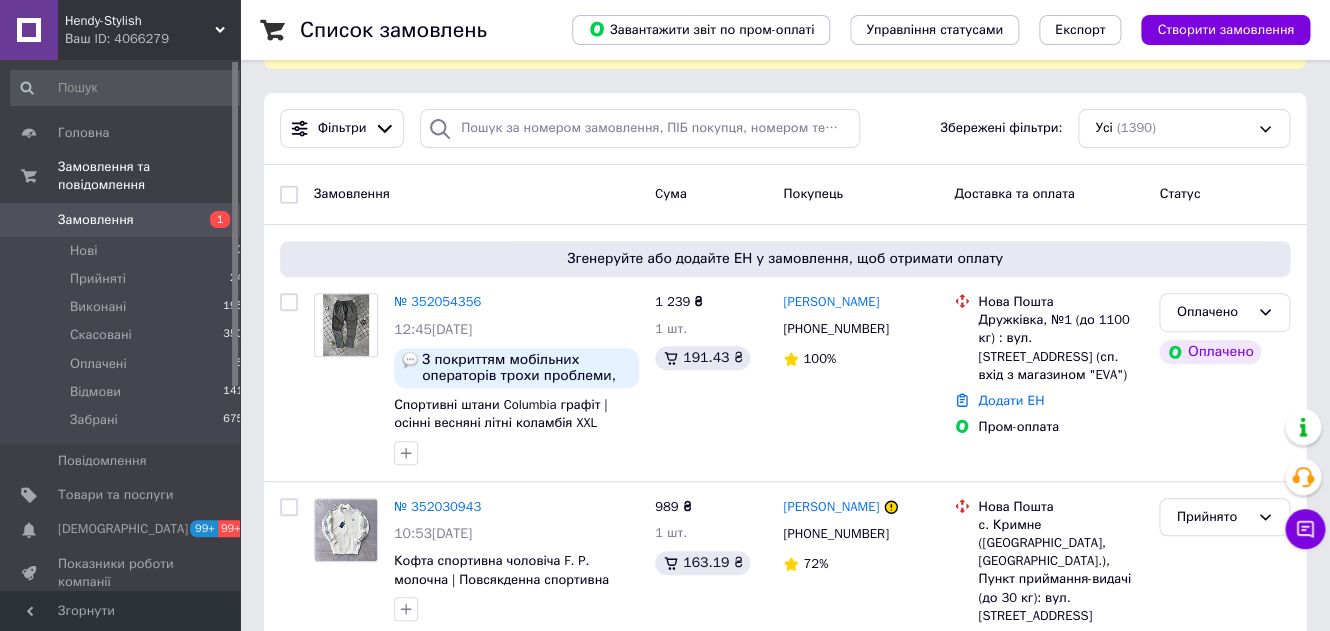scroll, scrollTop: 257, scrollLeft: 0, axis: vertical 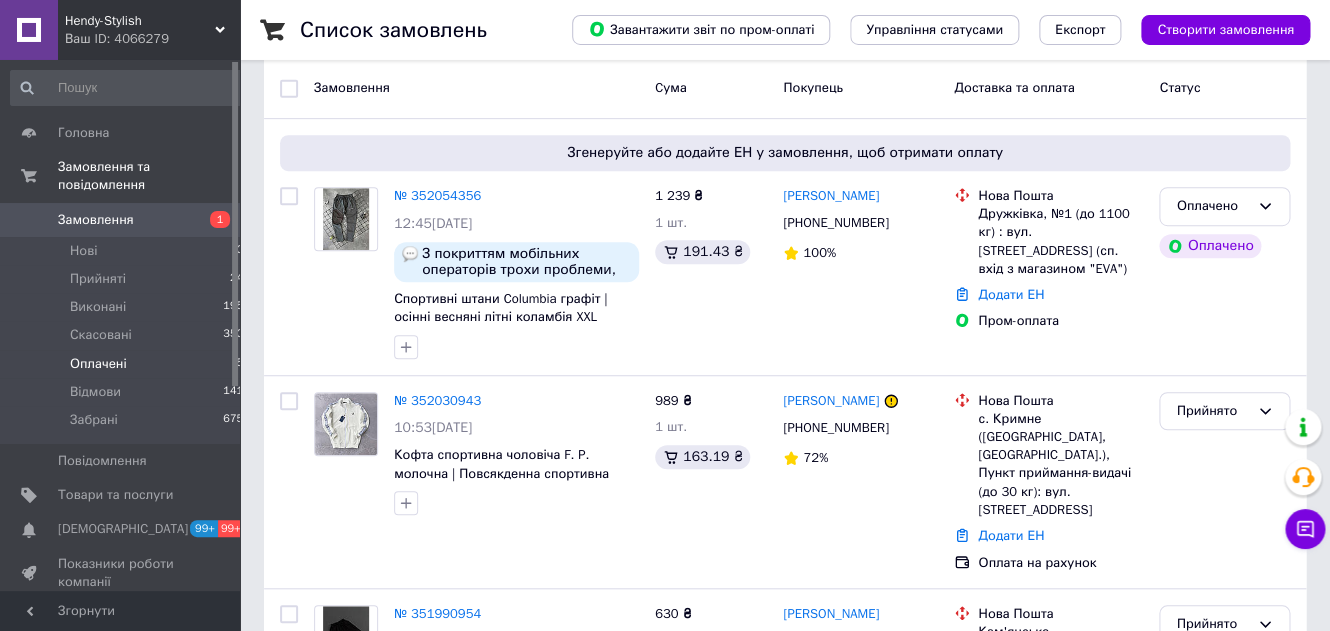 click on "Оплачені 5" at bounding box center [127, 364] 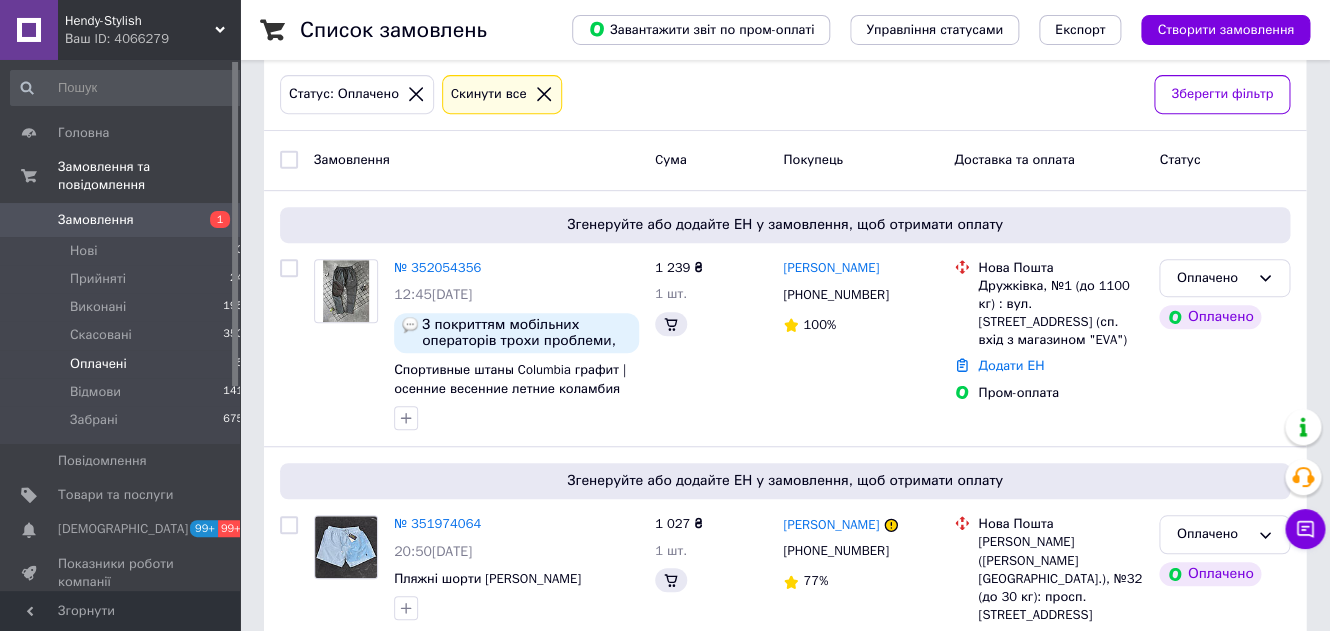 scroll, scrollTop: 0, scrollLeft: 0, axis: both 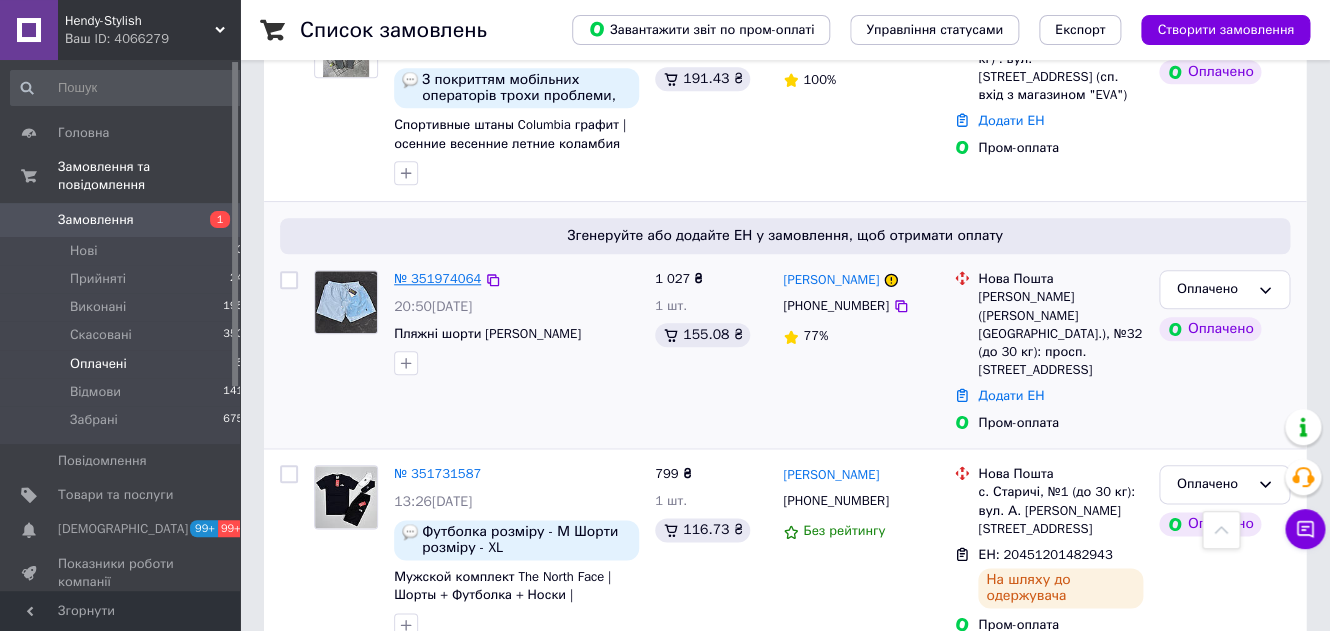 click on "№ 351974064" at bounding box center (437, 278) 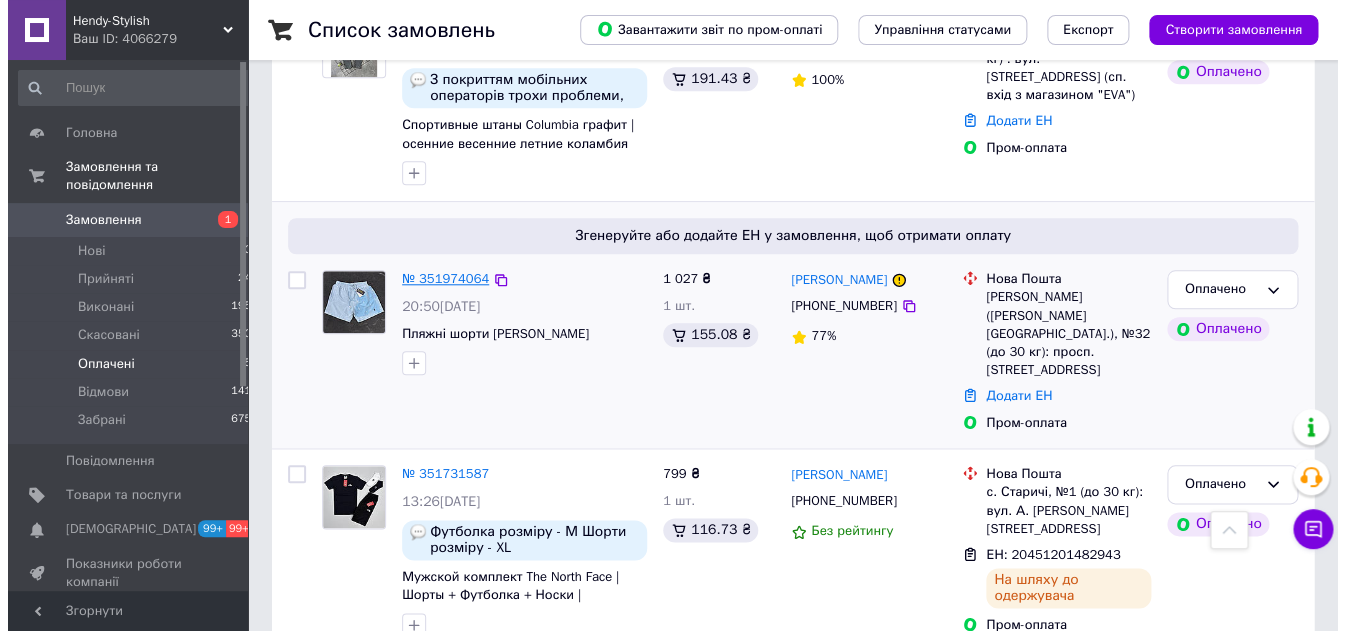 scroll, scrollTop: 283, scrollLeft: 0, axis: vertical 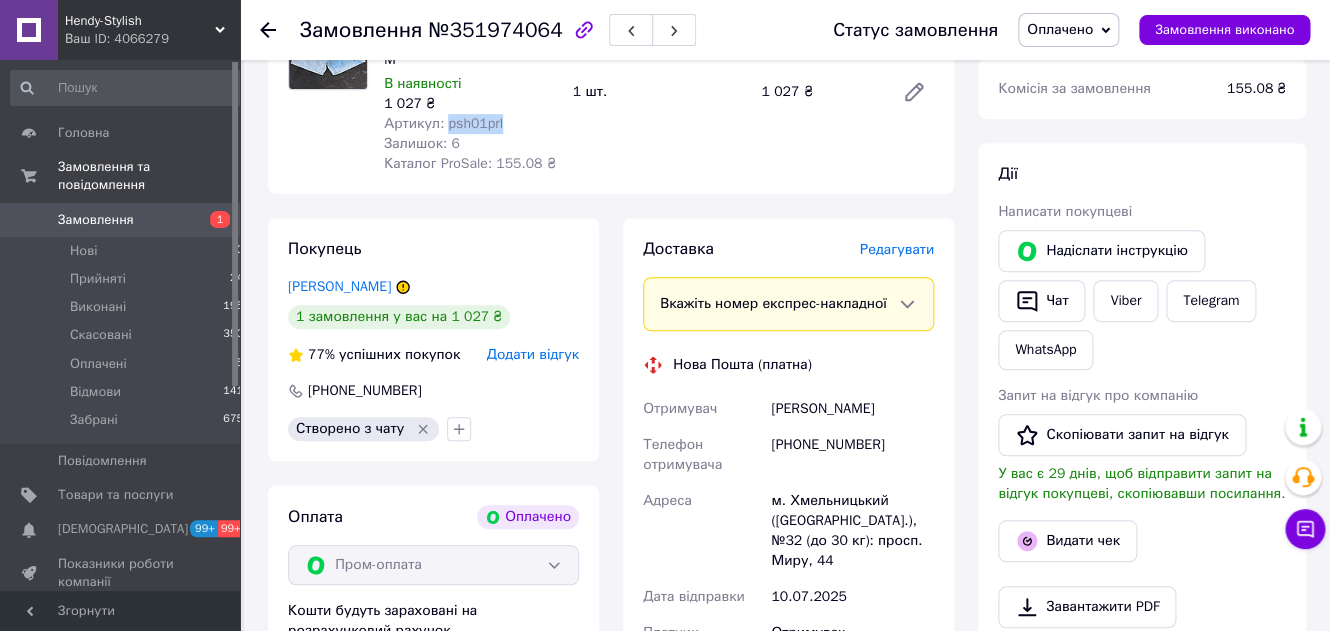 drag, startPoint x: 532, startPoint y: 131, endPoint x: 447, endPoint y: 125, distance: 85.2115 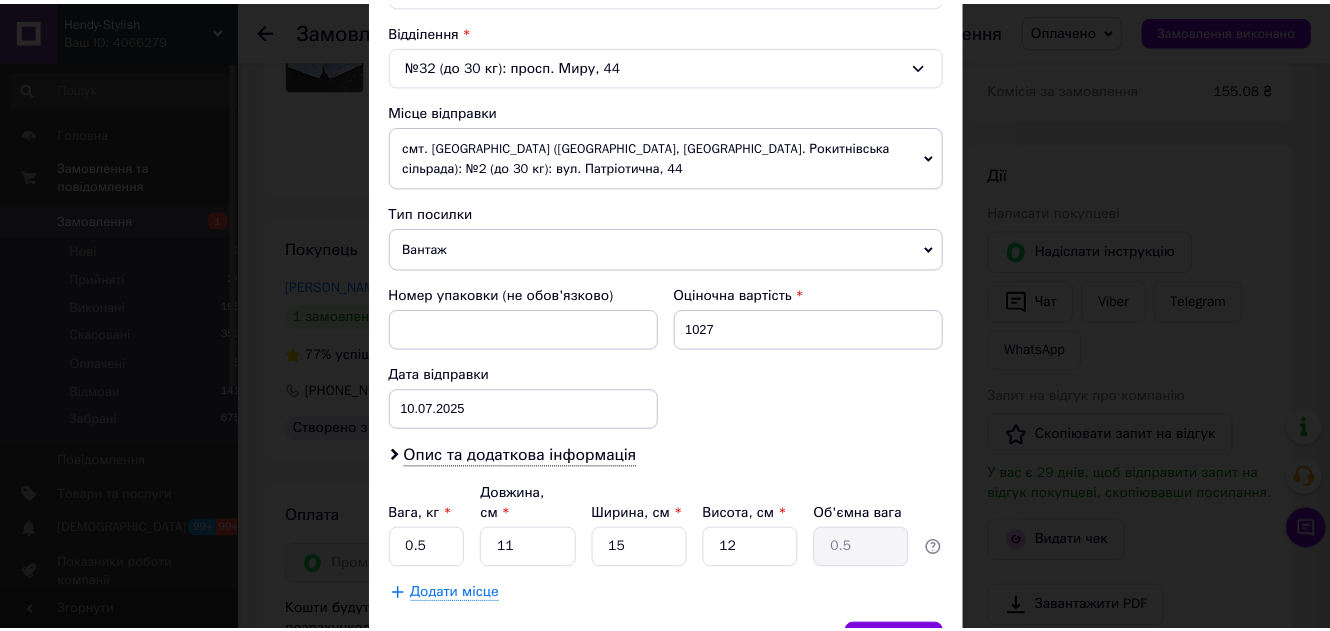 scroll, scrollTop: 738, scrollLeft: 0, axis: vertical 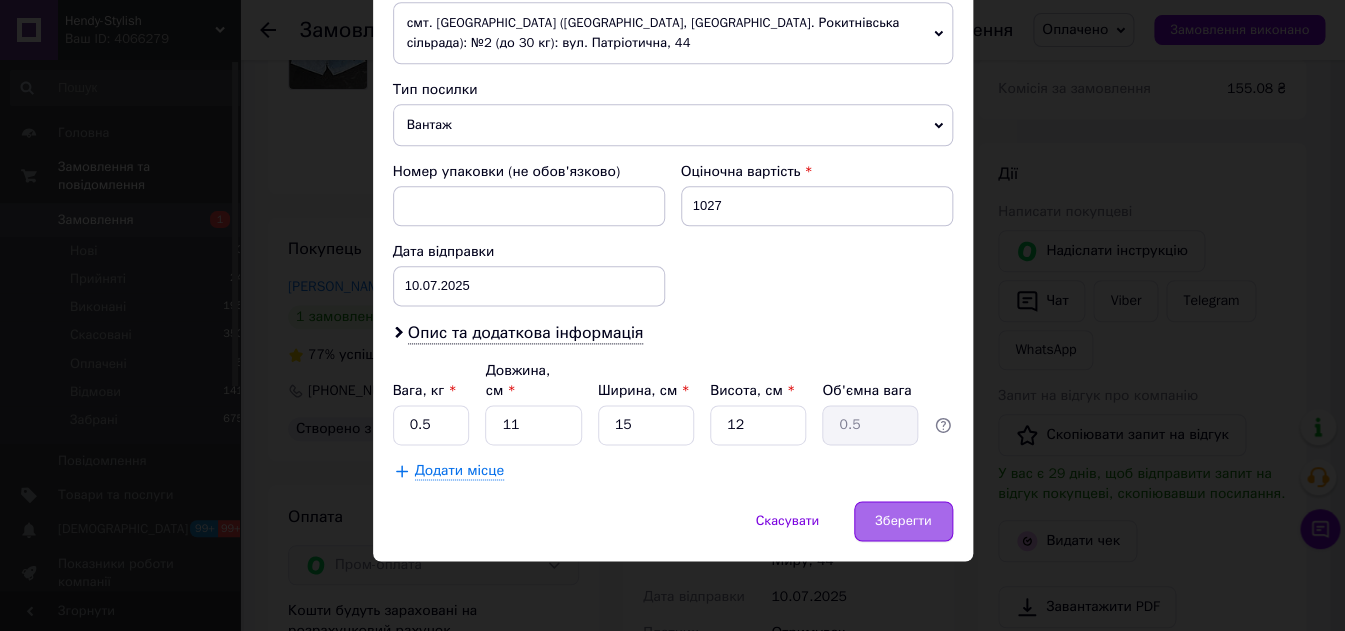 click on "Зберегти" at bounding box center (903, 521) 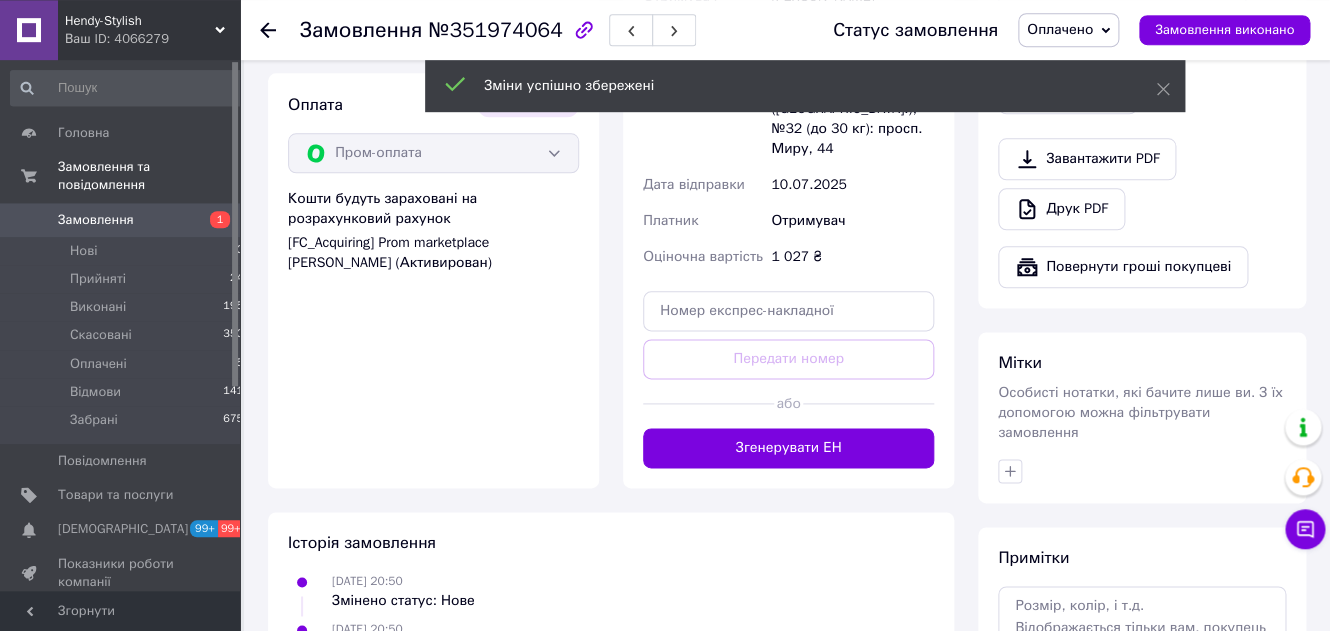 scroll, scrollTop: 706, scrollLeft: 0, axis: vertical 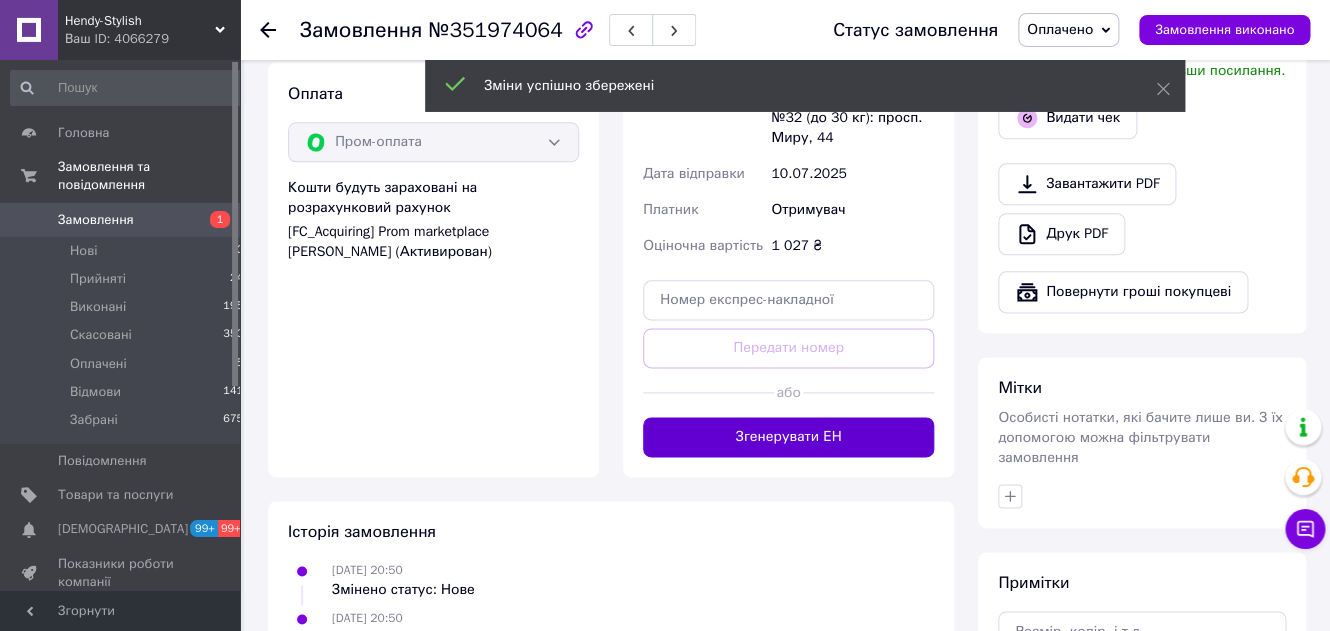 click on "Згенерувати ЕН" at bounding box center [788, 437] 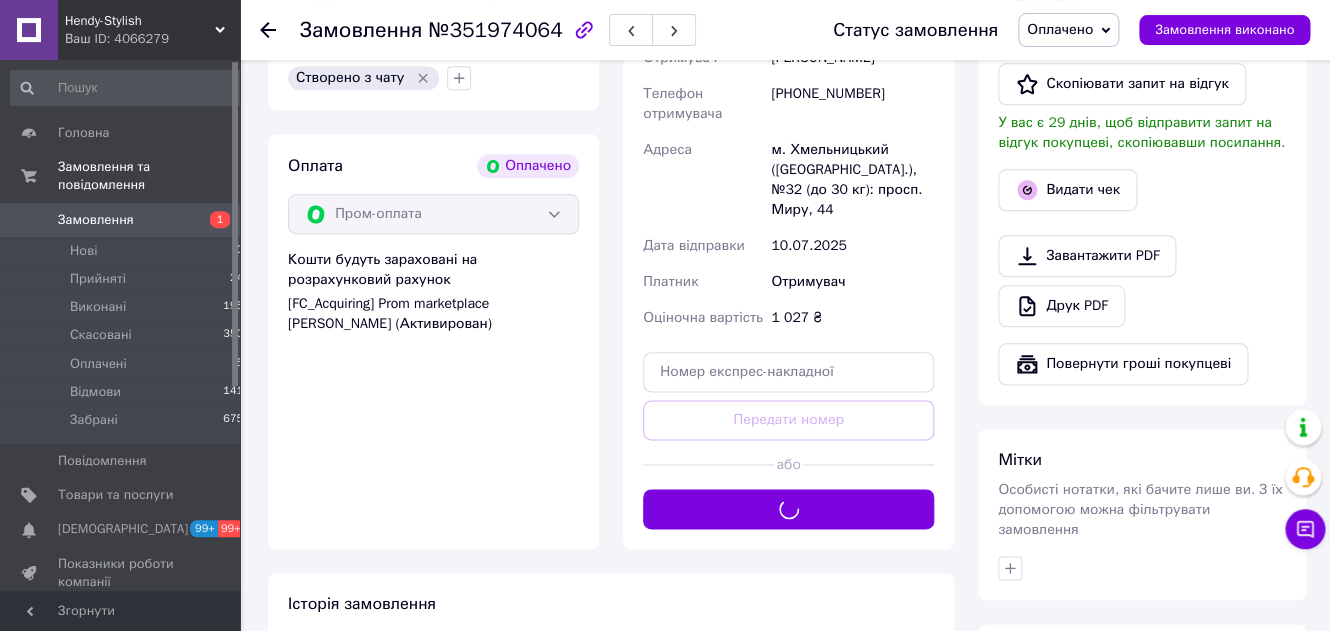 scroll, scrollTop: 626, scrollLeft: 0, axis: vertical 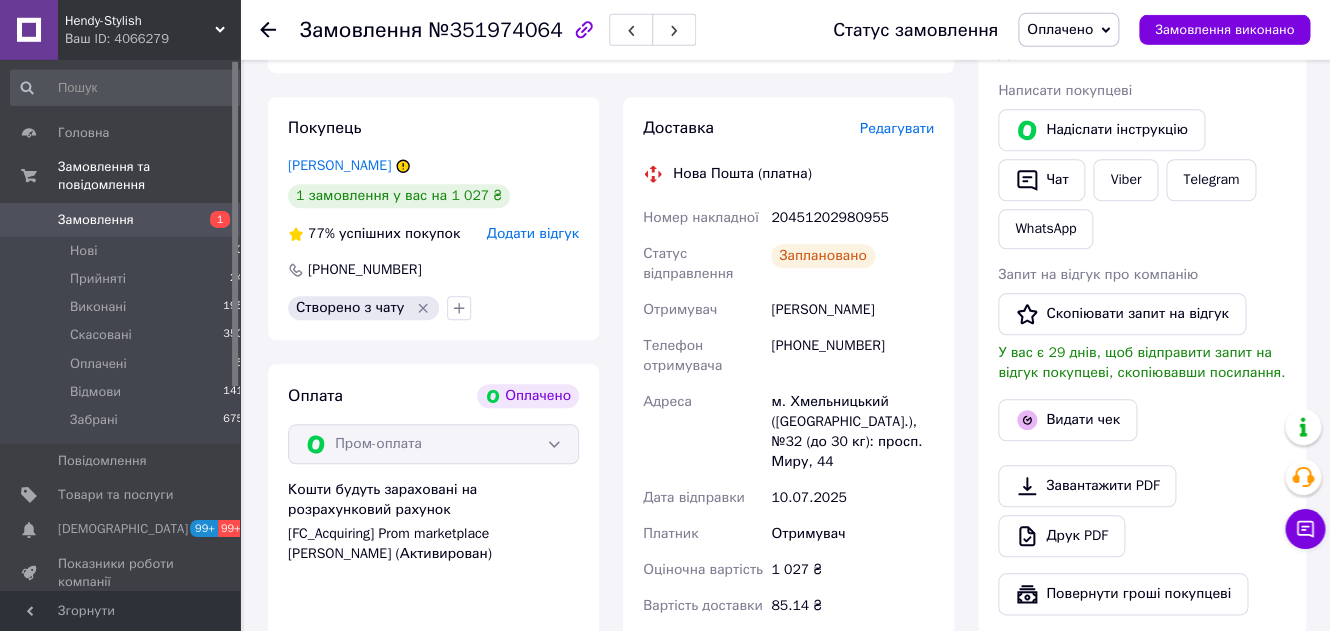 drag, startPoint x: 936, startPoint y: 318, endPoint x: 763, endPoint y: 306, distance: 173.41568 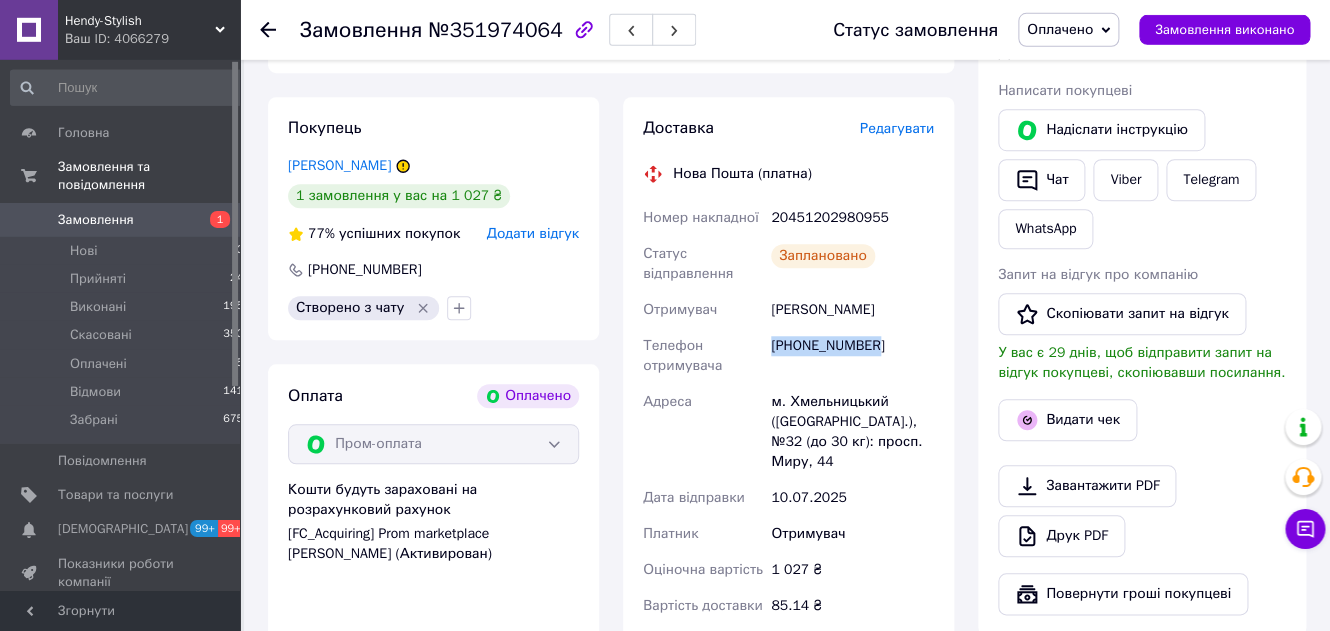 drag, startPoint x: 886, startPoint y: 343, endPoint x: 769, endPoint y: 347, distance: 117.06836 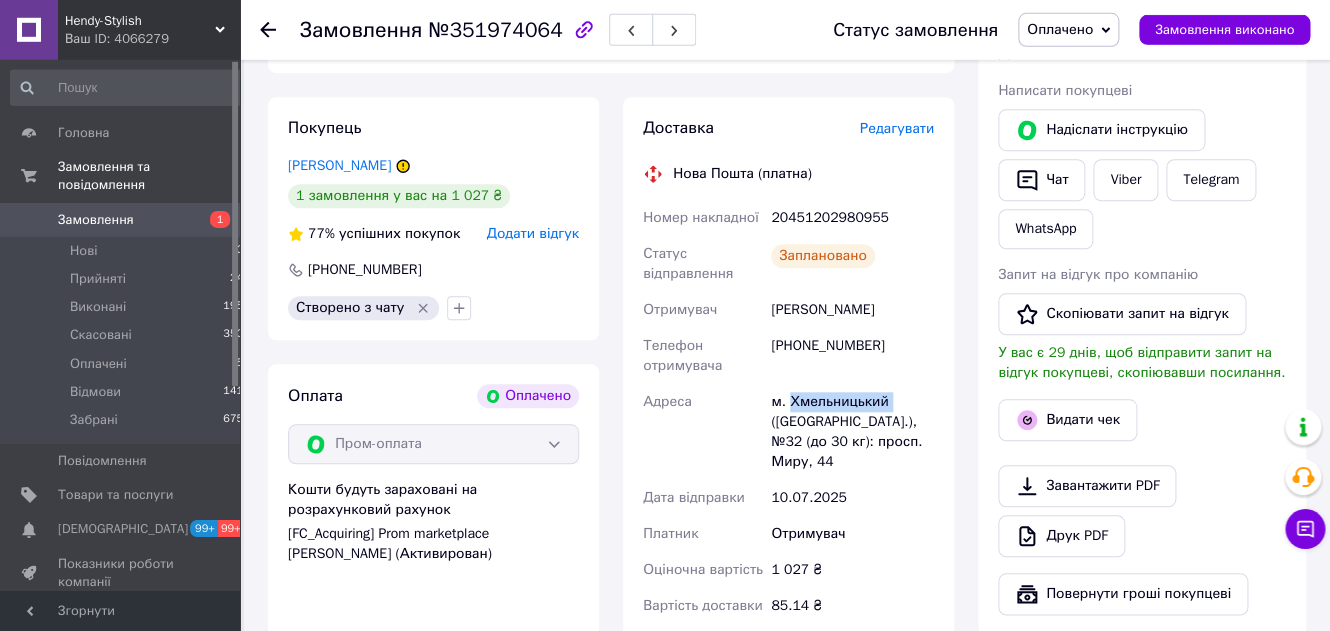 click on "м. Хмельницький ([GEOGRAPHIC_DATA].), №32 (до 30 кг): просп. Миру, 44" at bounding box center (852, 432) 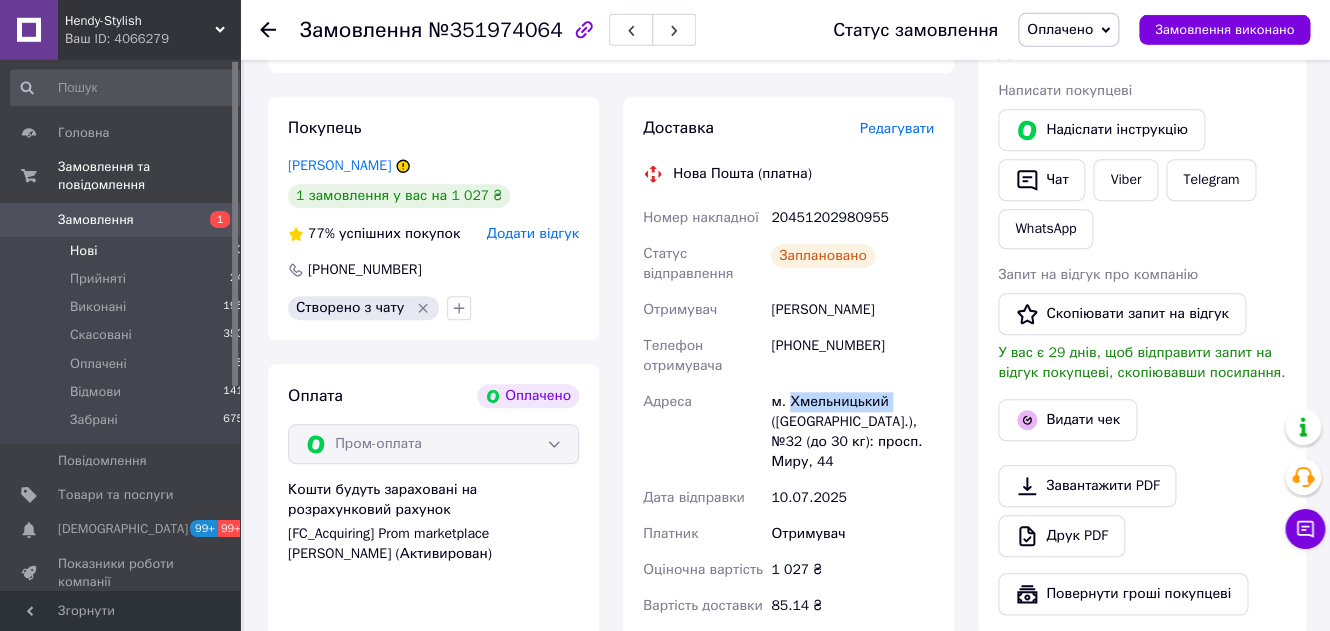 click on "Замовлення" at bounding box center [96, 220] 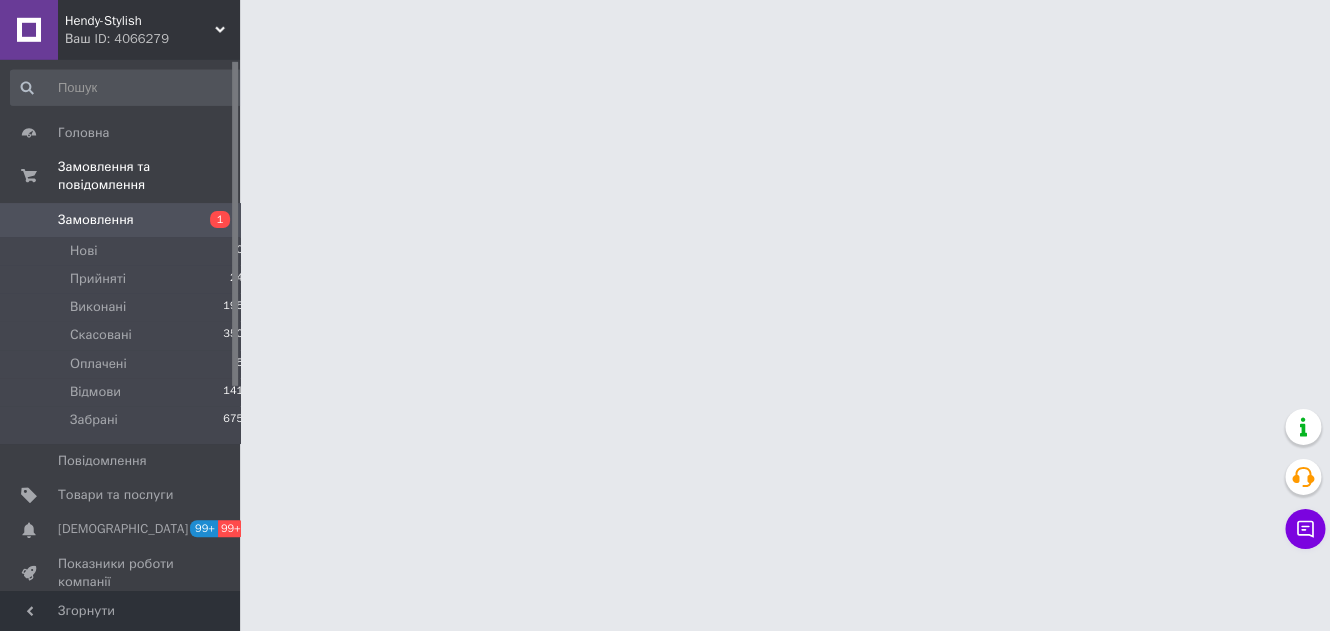 scroll, scrollTop: 0, scrollLeft: 0, axis: both 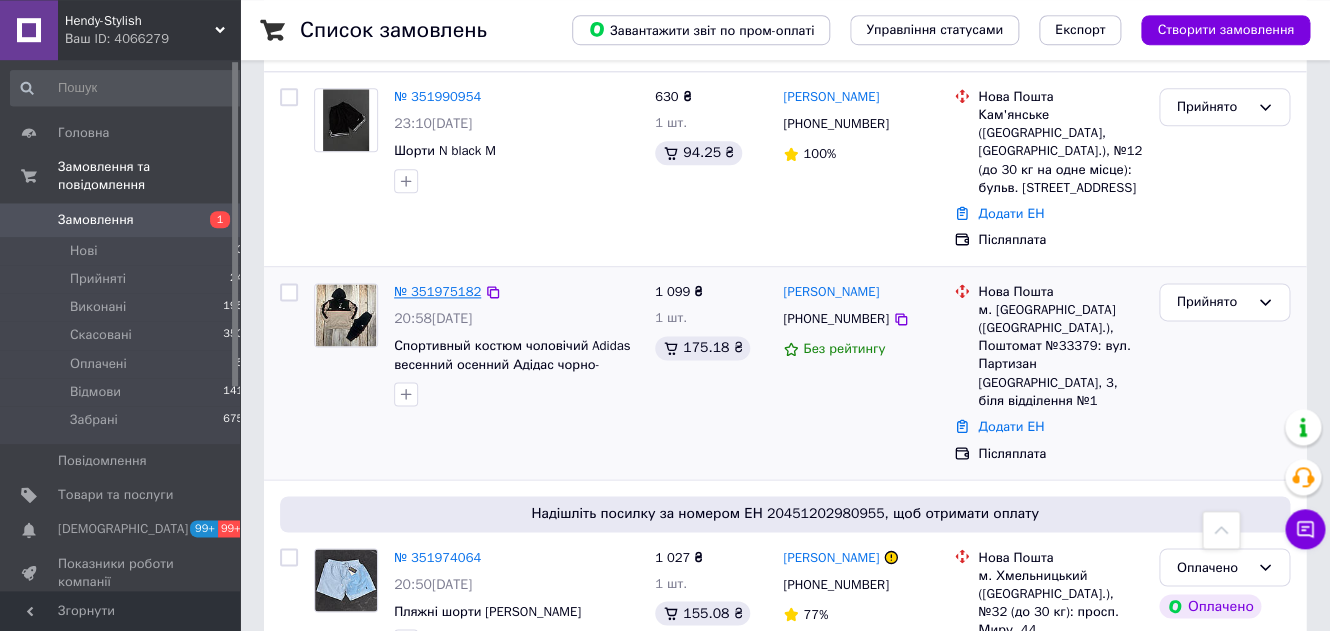 click on "№ 351975182" at bounding box center (437, 291) 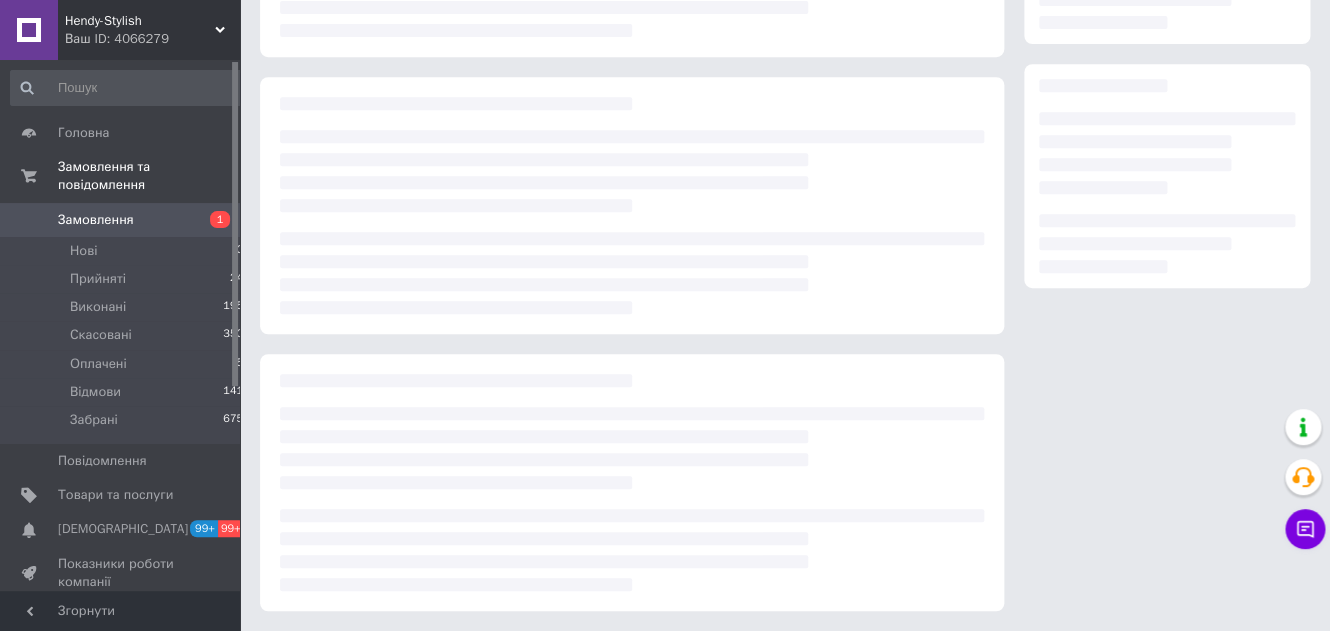 scroll, scrollTop: 282, scrollLeft: 0, axis: vertical 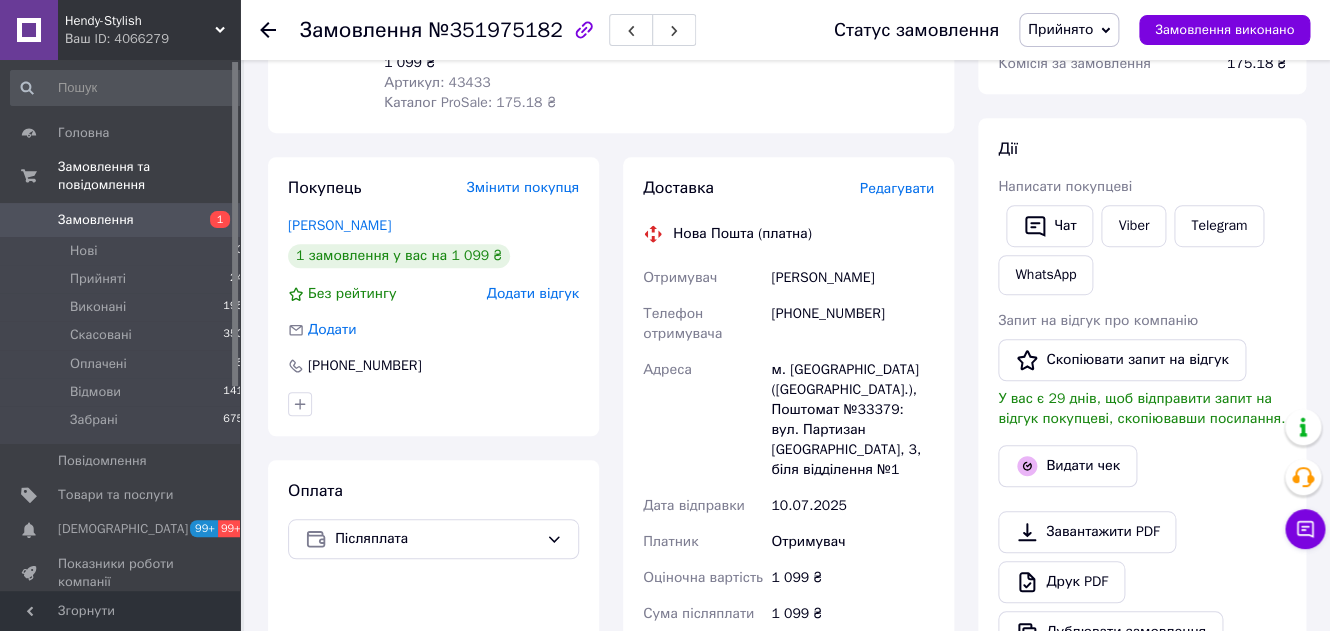 drag, startPoint x: 901, startPoint y: 279, endPoint x: 767, endPoint y: 280, distance: 134.00374 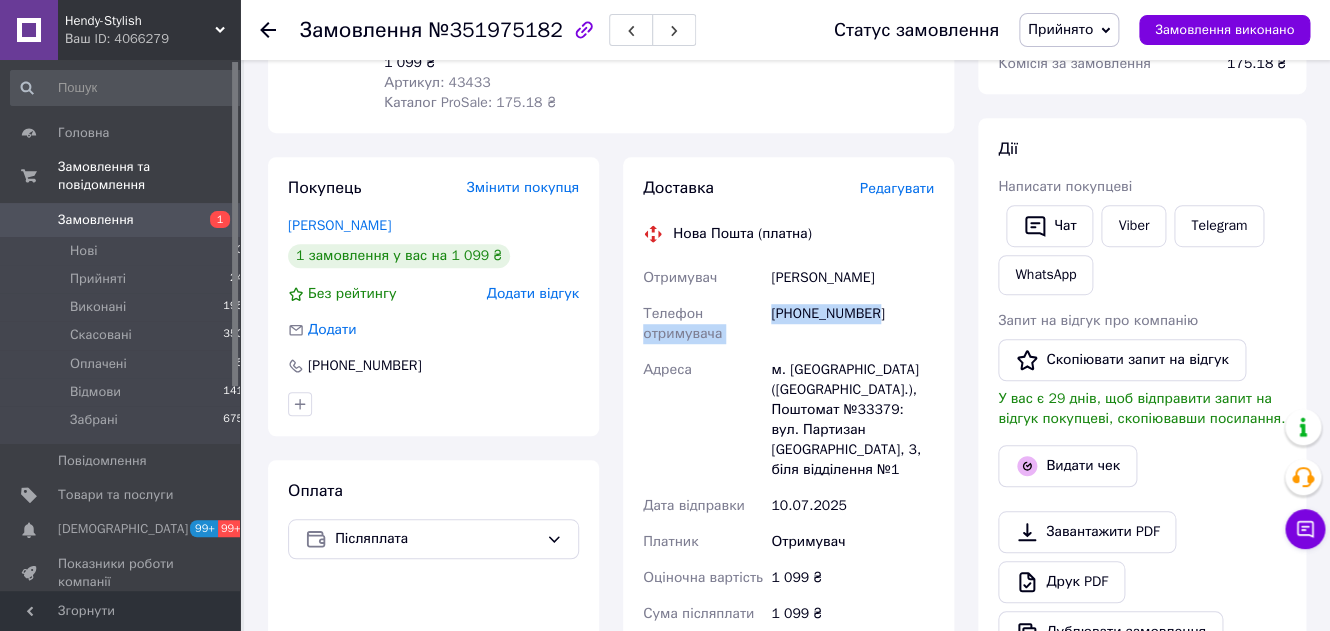 drag, startPoint x: 897, startPoint y: 312, endPoint x: 767, endPoint y: 316, distance: 130.06152 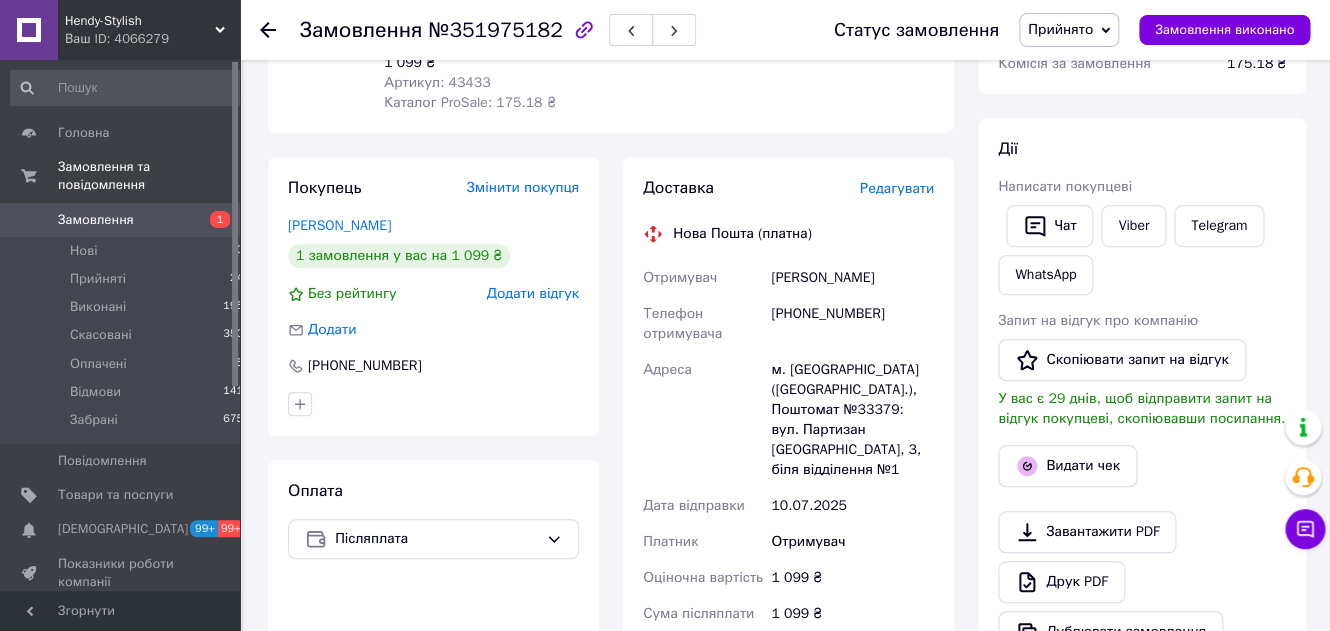 click on "Мартиненко Єва" at bounding box center [852, 278] 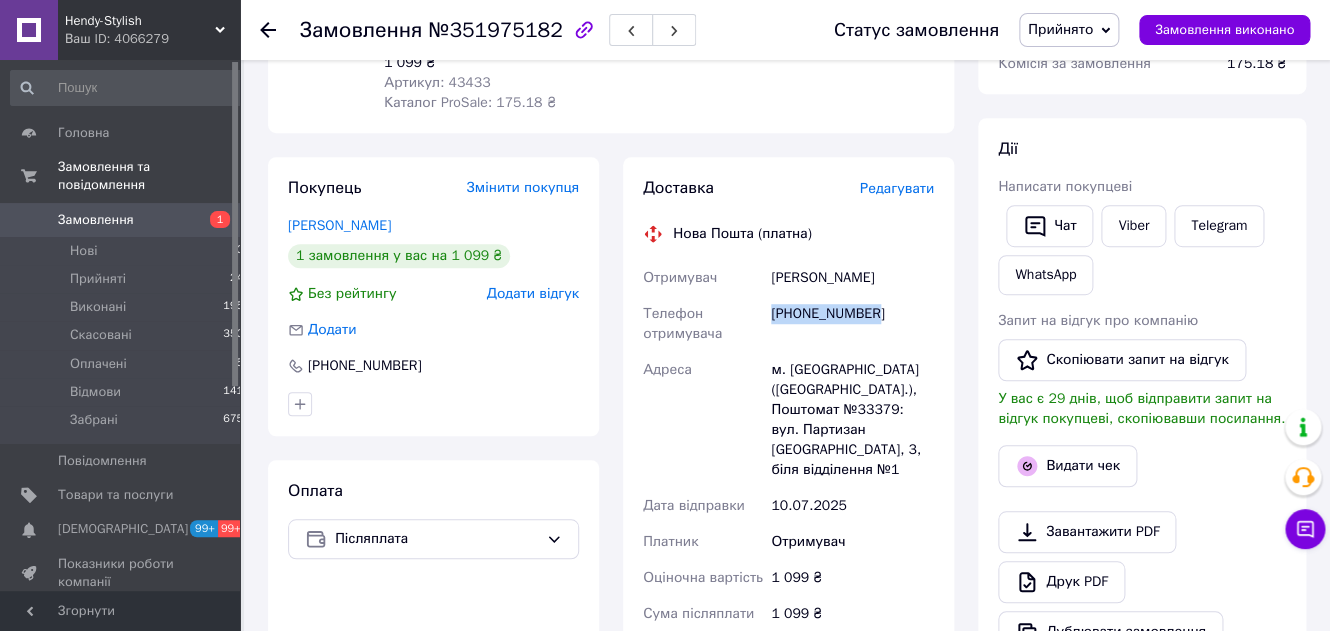 drag, startPoint x: 895, startPoint y: 317, endPoint x: 774, endPoint y: 315, distance: 121.016525 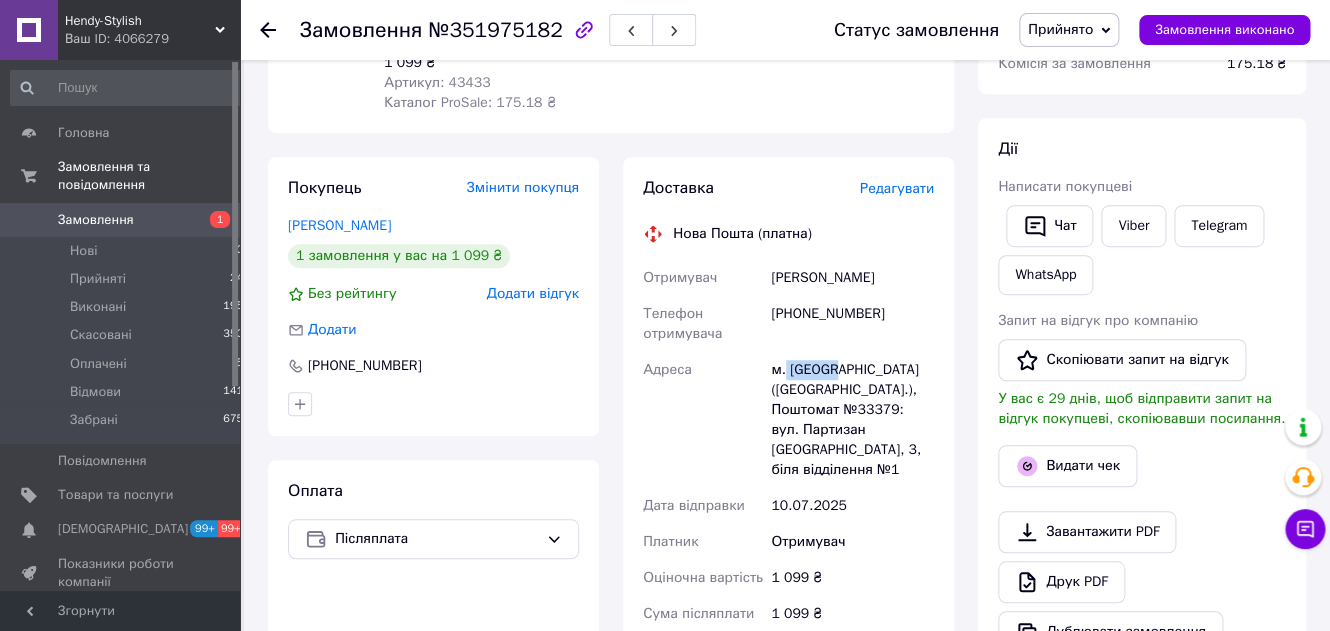 drag, startPoint x: 830, startPoint y: 372, endPoint x: 788, endPoint y: 368, distance: 42.190044 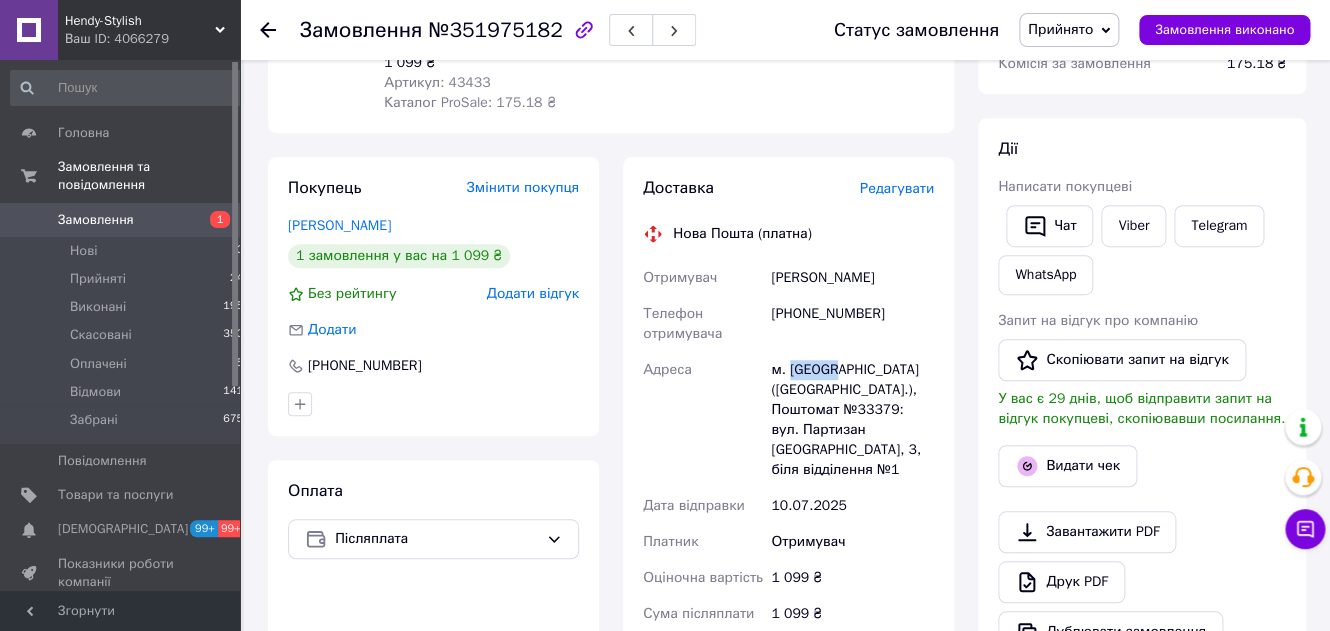 copy on "Глухів" 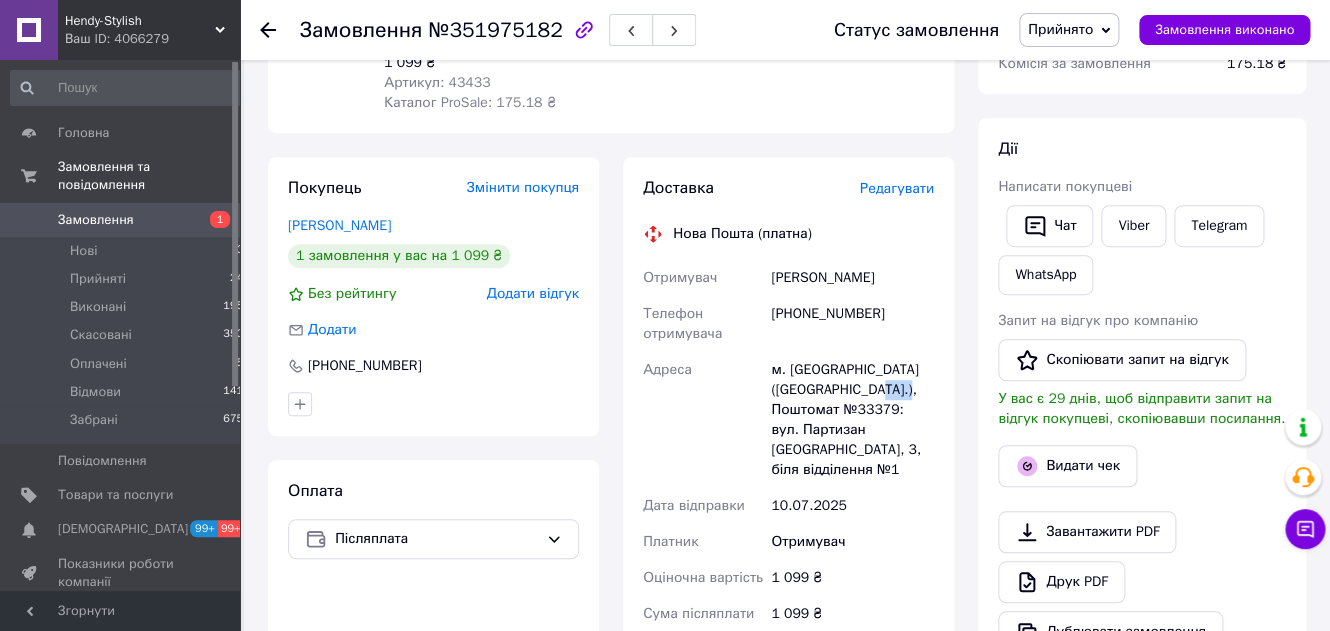 drag, startPoint x: 828, startPoint y: 410, endPoint x: 790, endPoint y: 413, distance: 38.118237 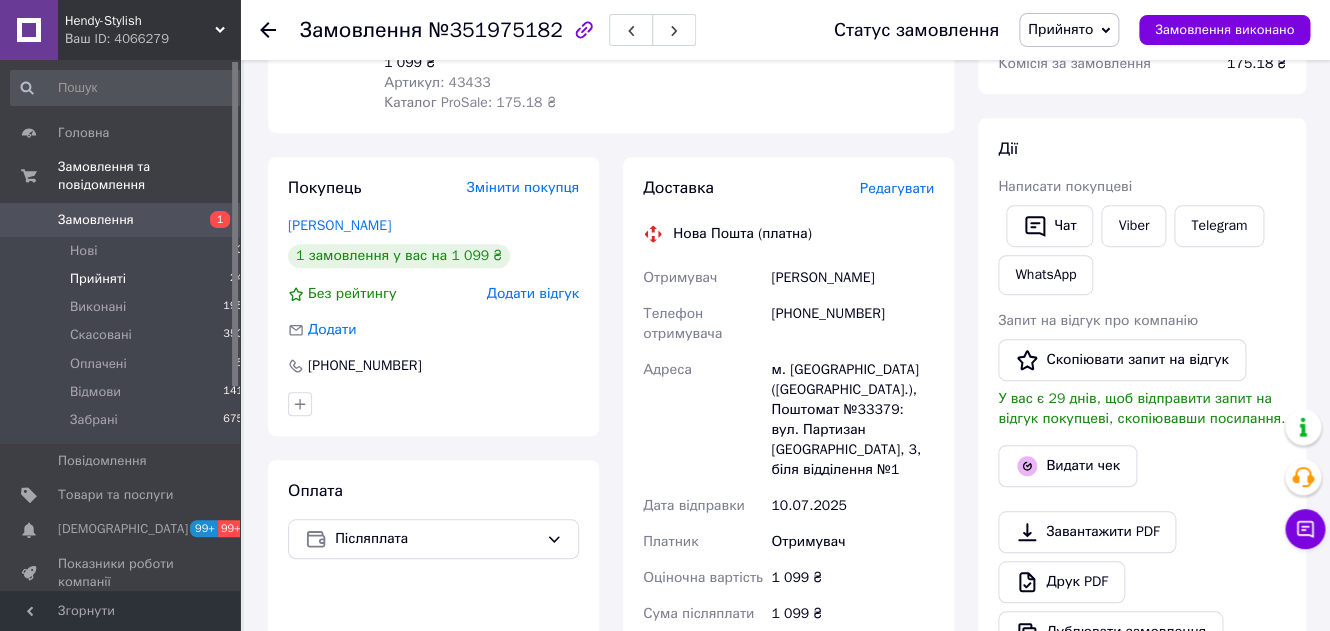 click on "Прийняті 24" at bounding box center (127, 279) 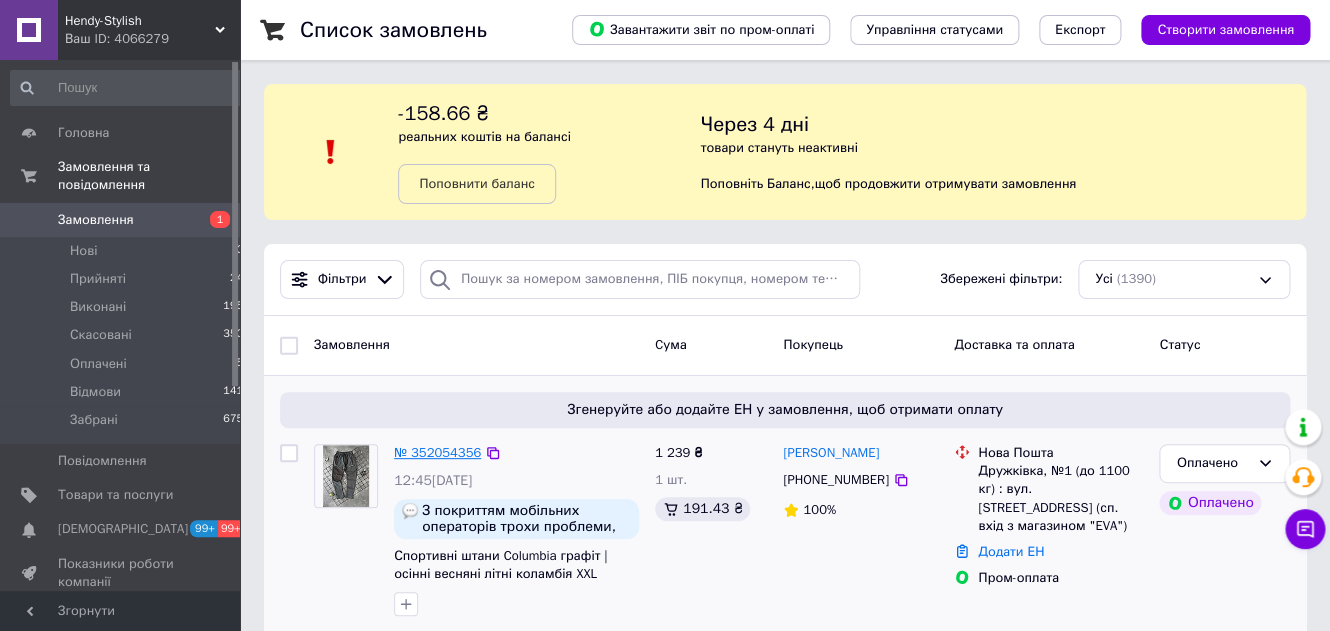 click on "№ 352054356" at bounding box center [437, 452] 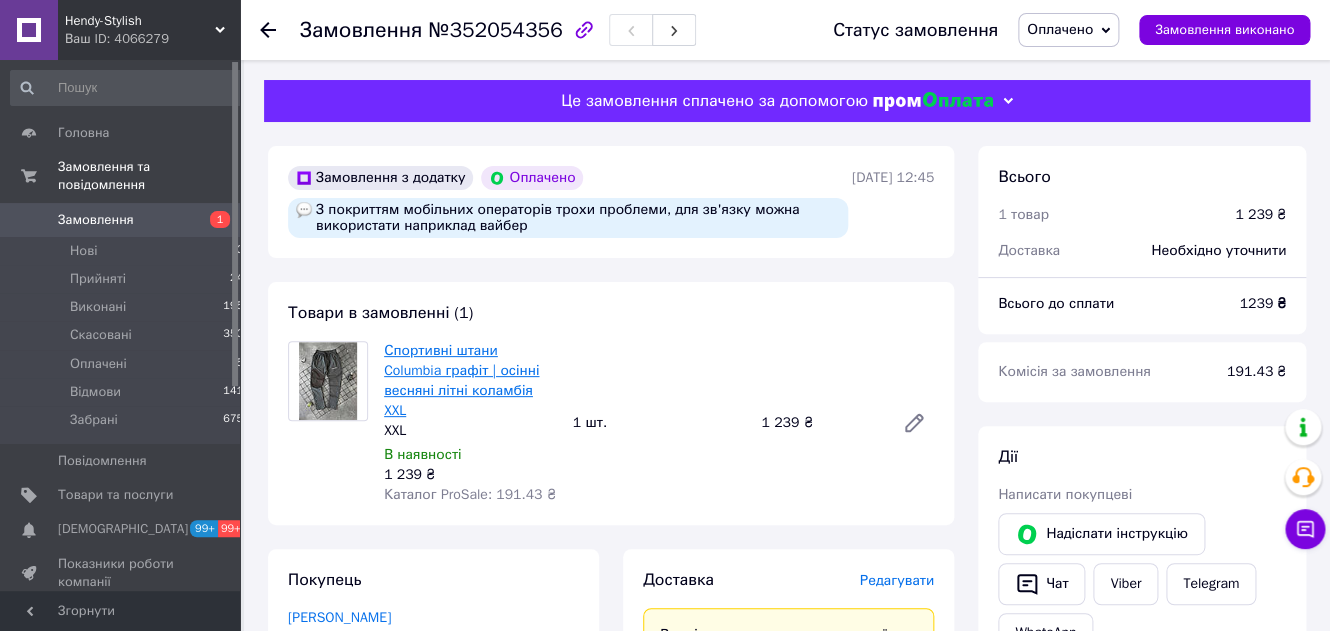 click on "Спортивні штани Columbia графіт | осінні весняні літні коламбія XXL" at bounding box center [461, 380] 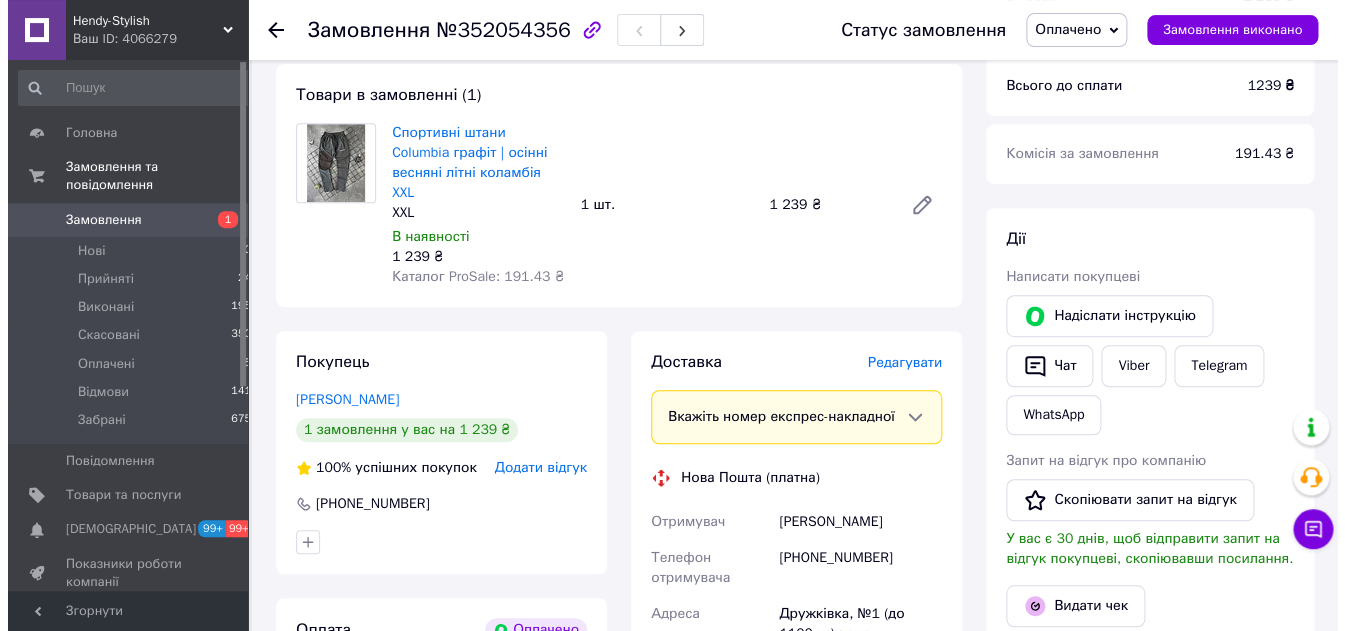 scroll, scrollTop: 216, scrollLeft: 0, axis: vertical 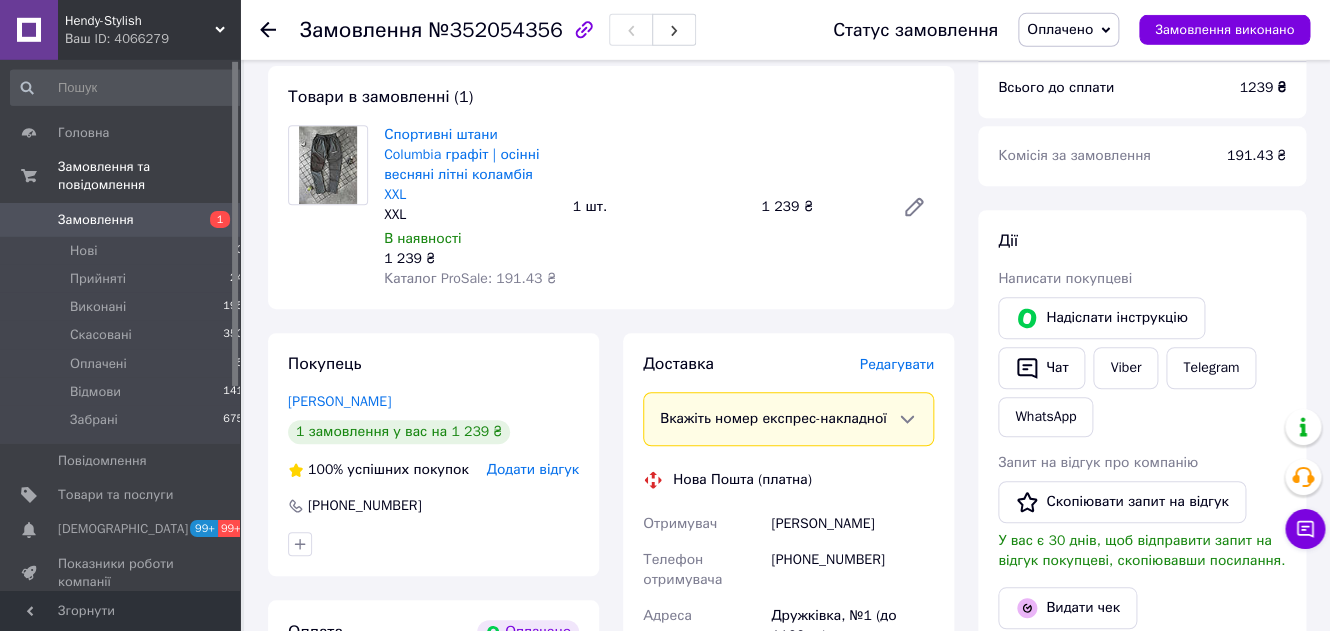 click on "Редагувати" at bounding box center (897, 364) 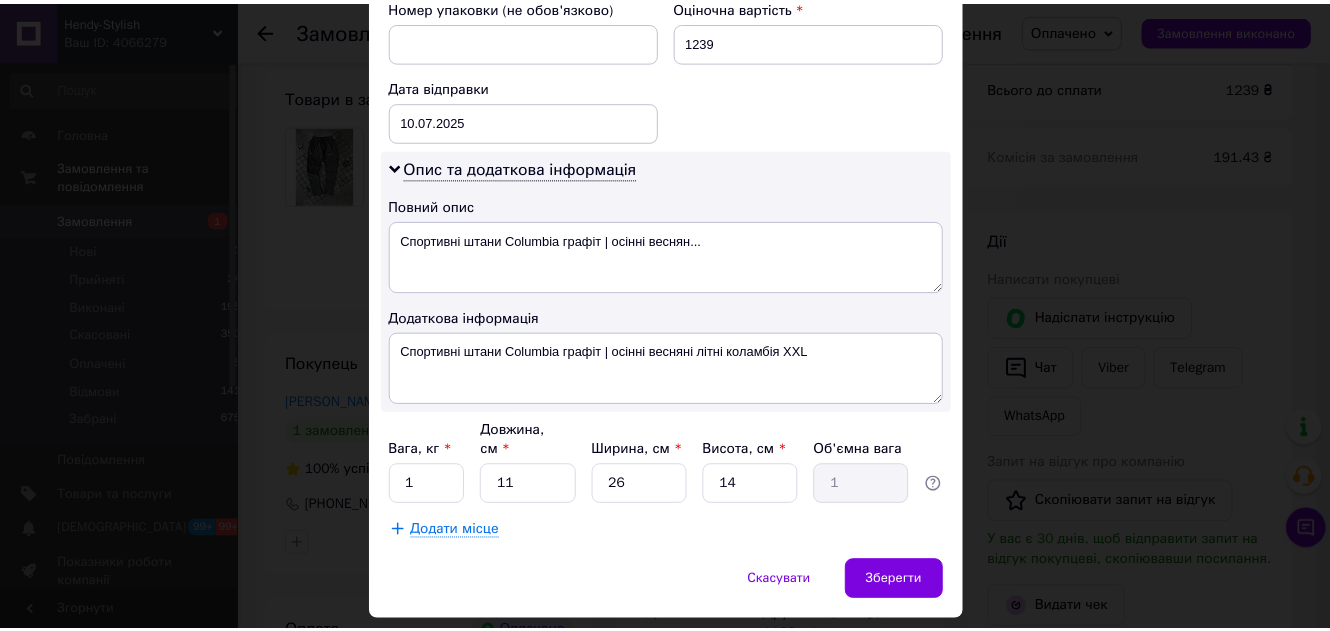 scroll, scrollTop: 941, scrollLeft: 0, axis: vertical 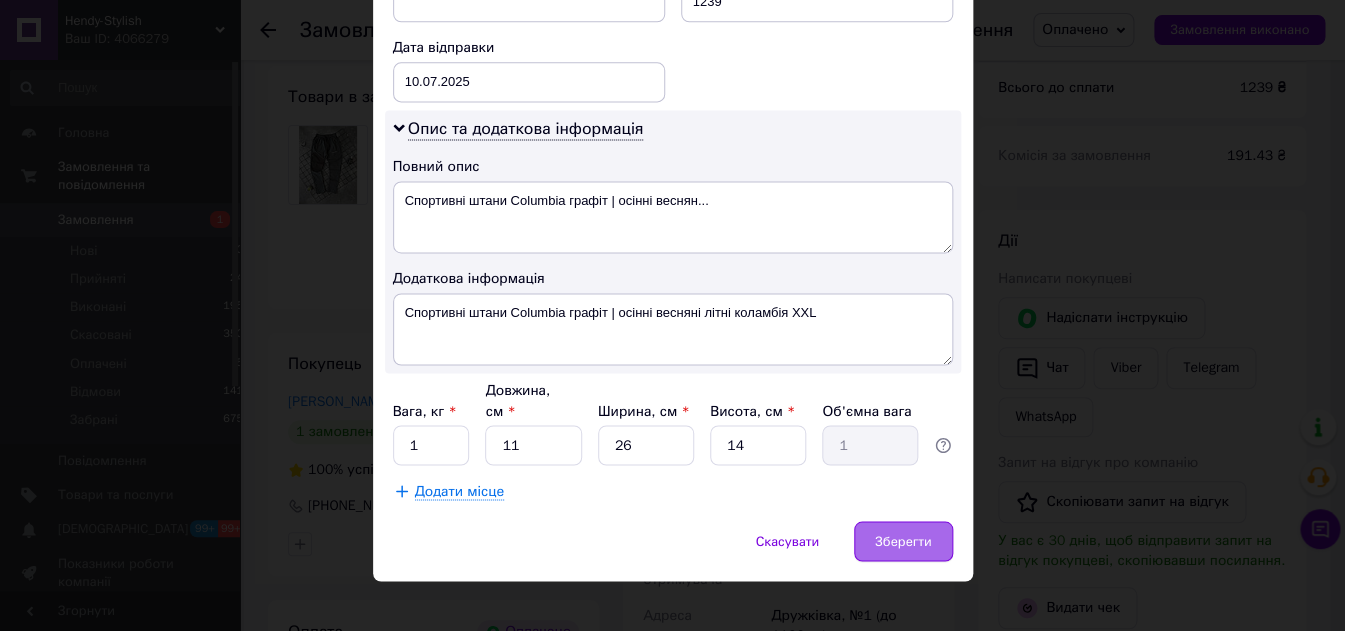 click on "Зберегти" at bounding box center (903, 541) 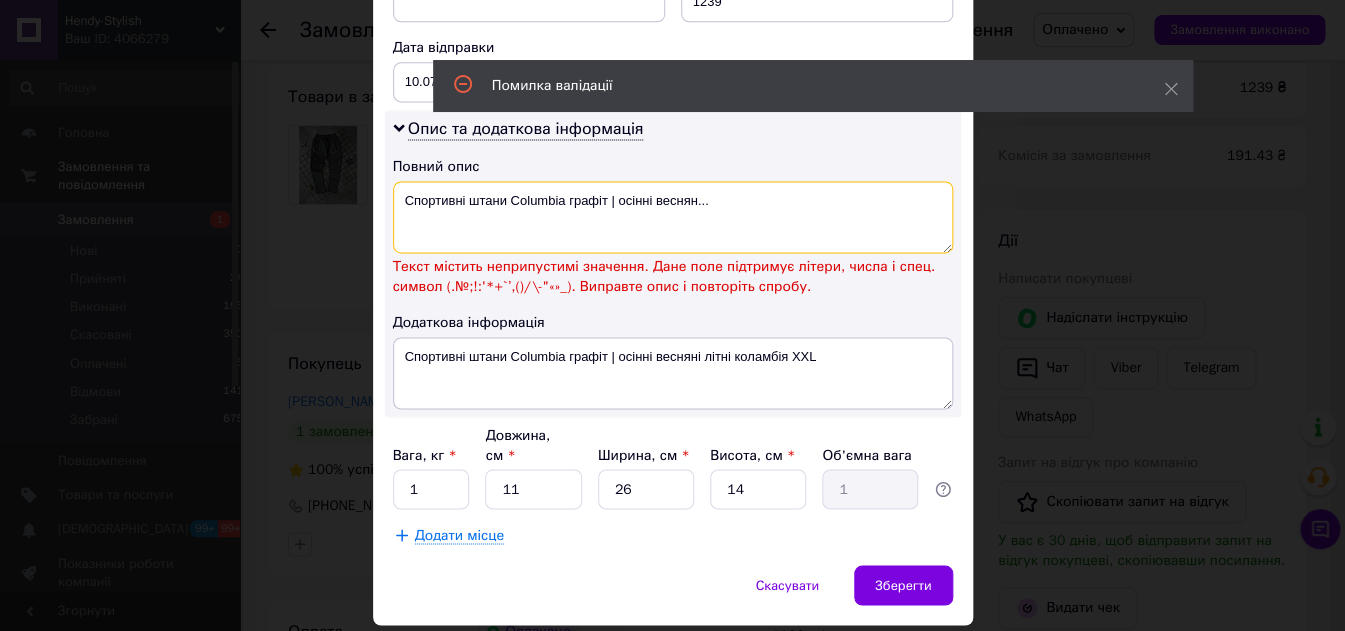 drag, startPoint x: 602, startPoint y: 202, endPoint x: 792, endPoint y: 237, distance: 193.1968 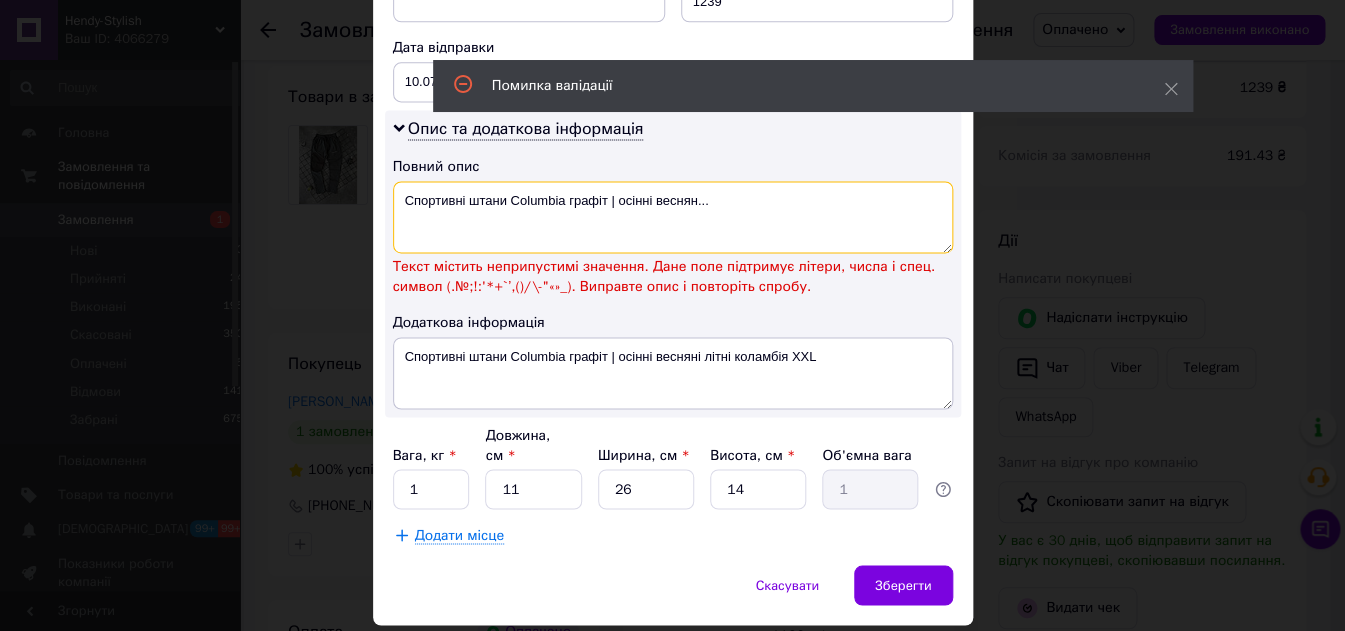 click on "Спортивні штани Columbia графіт | осінні веснян..." at bounding box center (673, 217) 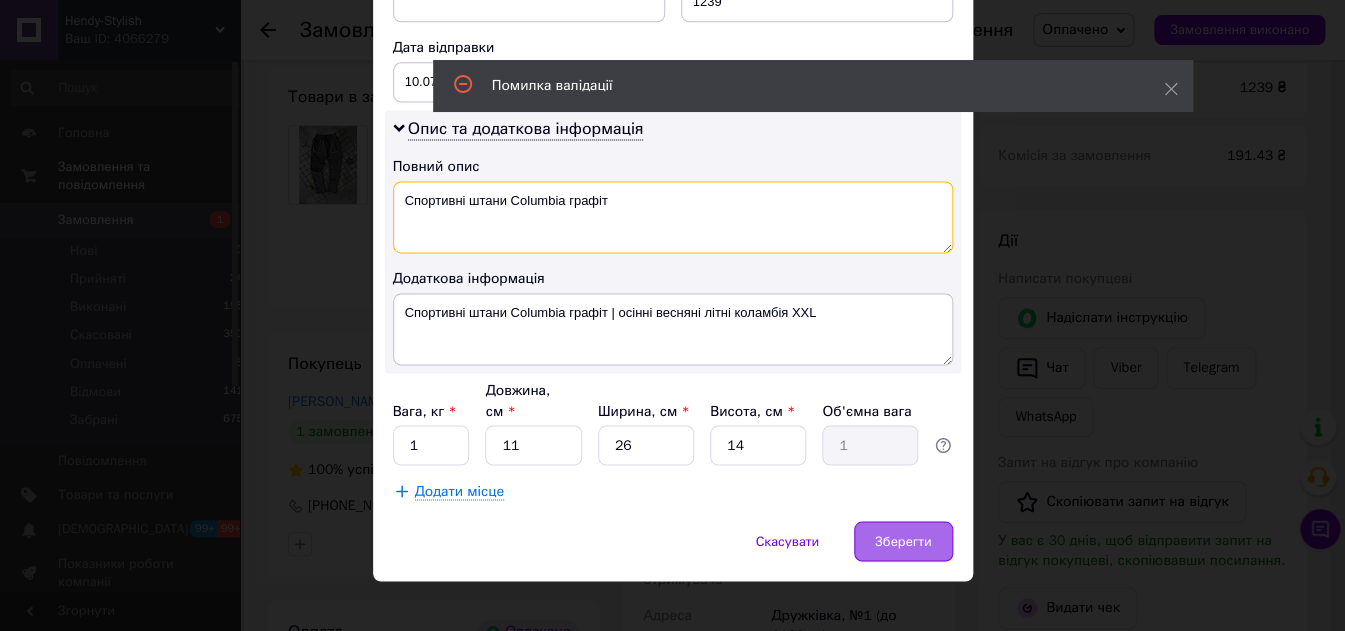 type on "Спортивні штани Columbia графіт" 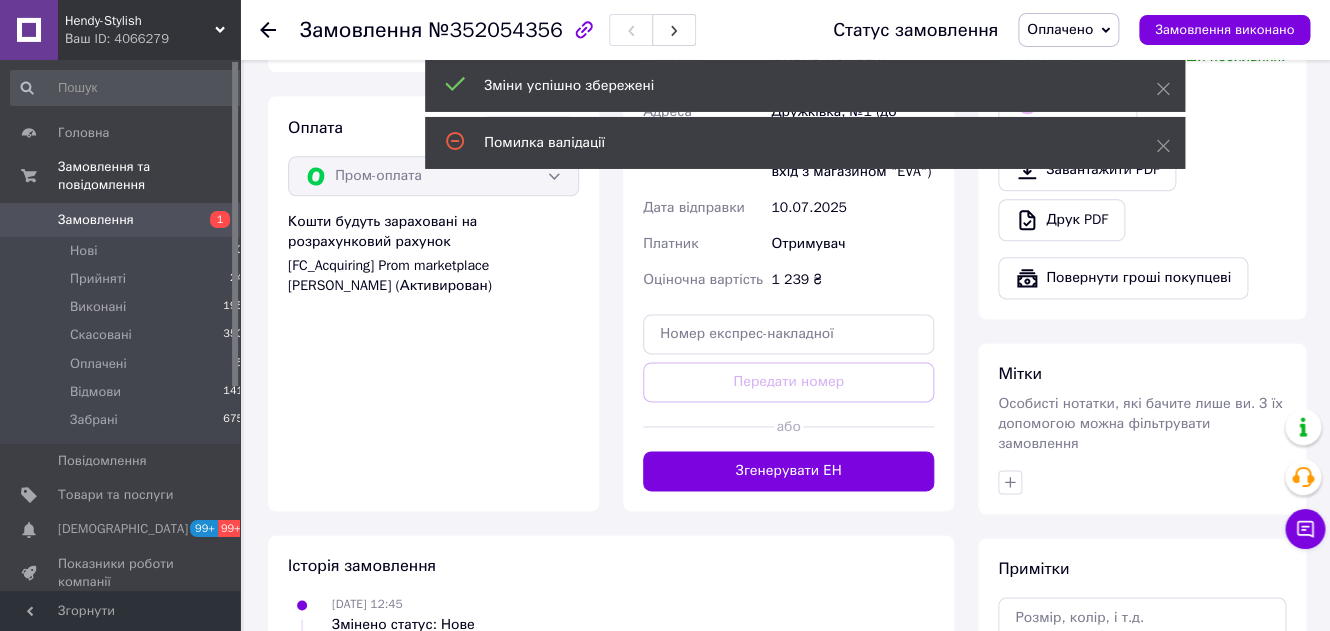 scroll, scrollTop: 746, scrollLeft: 0, axis: vertical 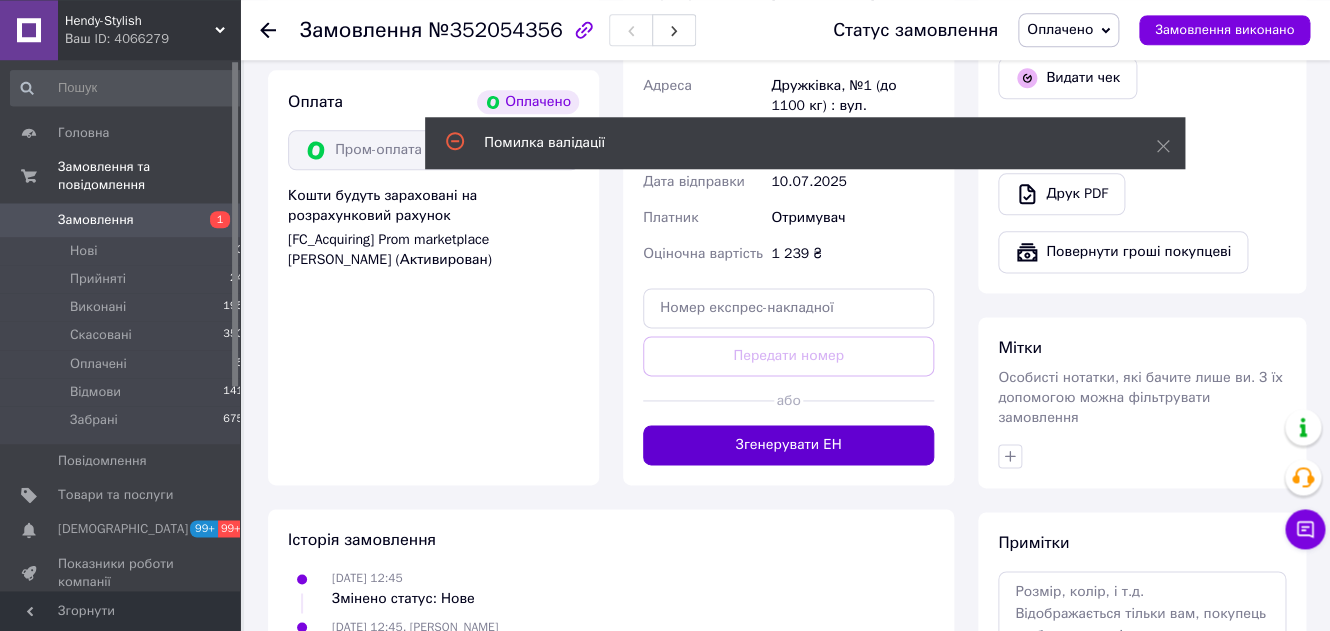 click on "Згенерувати ЕН" at bounding box center (788, 445) 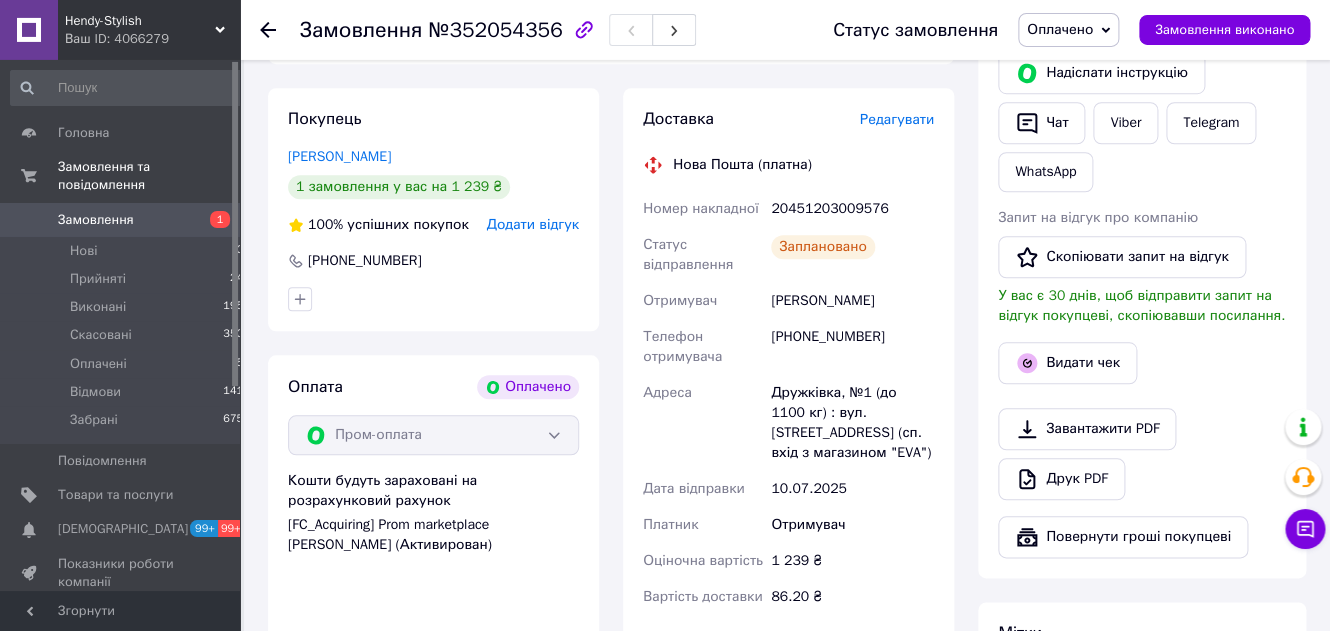 scroll, scrollTop: 396, scrollLeft: 0, axis: vertical 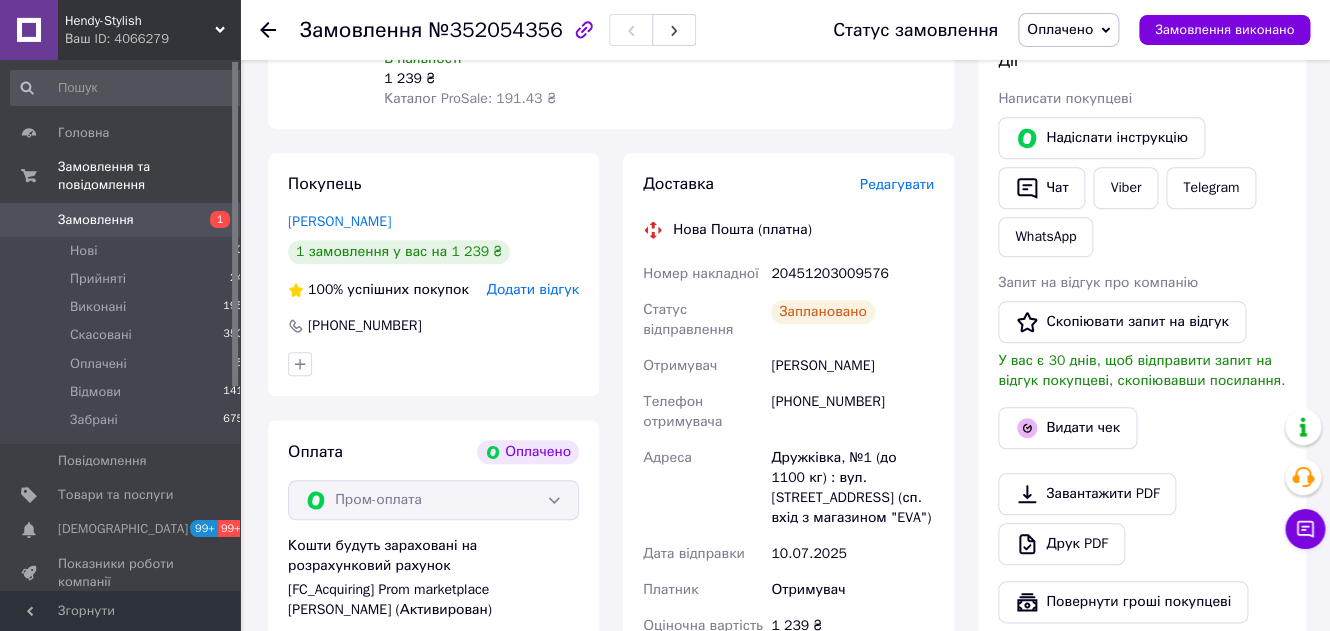 drag, startPoint x: 914, startPoint y: 370, endPoint x: 768, endPoint y: 366, distance: 146.05478 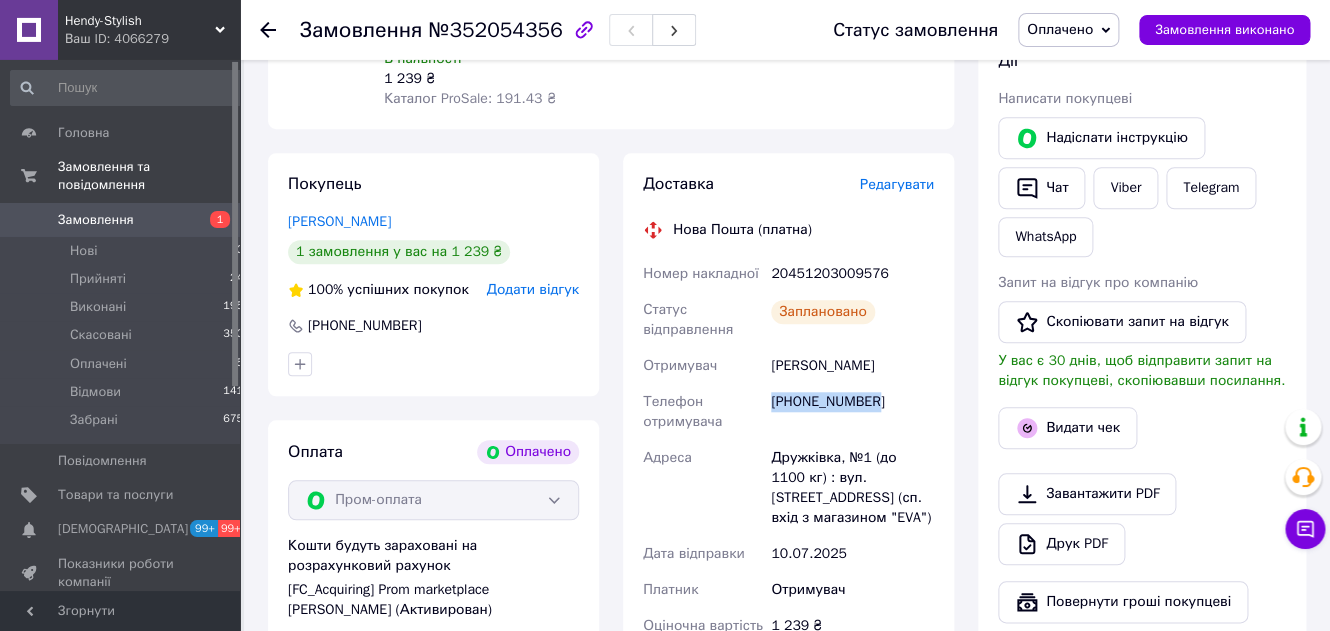 drag, startPoint x: 882, startPoint y: 401, endPoint x: 780, endPoint y: 410, distance: 102.396286 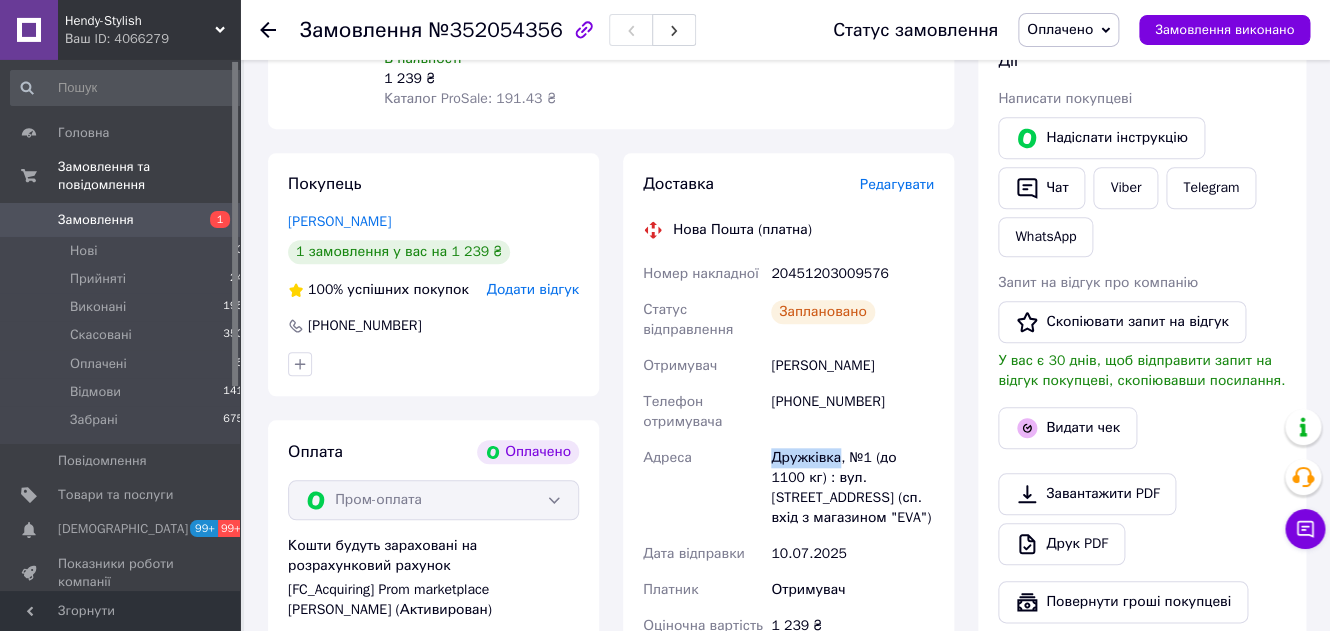 drag, startPoint x: 769, startPoint y: 452, endPoint x: 840, endPoint y: 459, distance: 71.34424 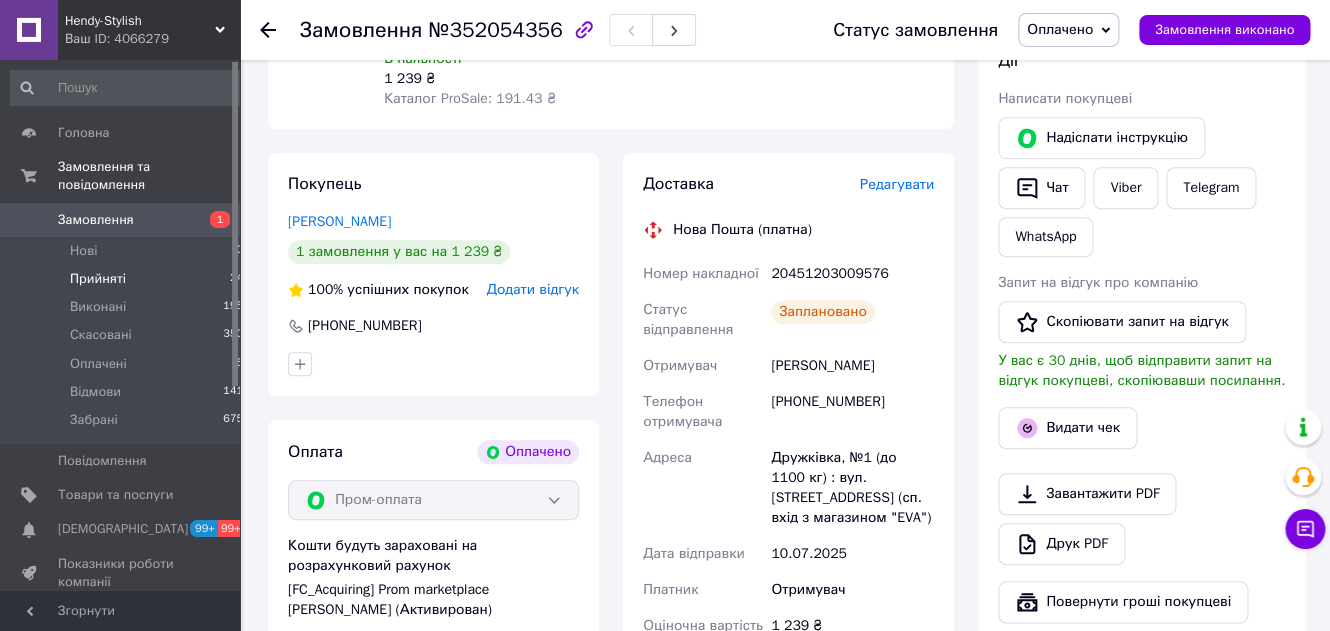 click on "Прийняті 24" at bounding box center (127, 279) 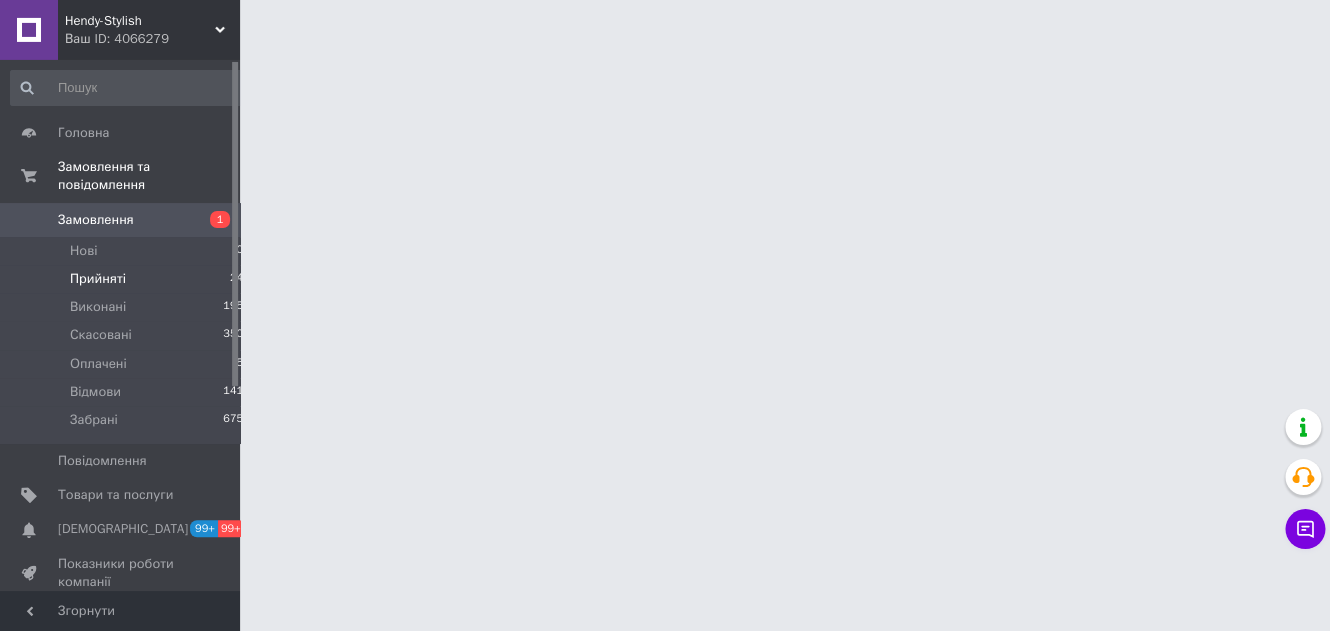 scroll, scrollTop: 0, scrollLeft: 0, axis: both 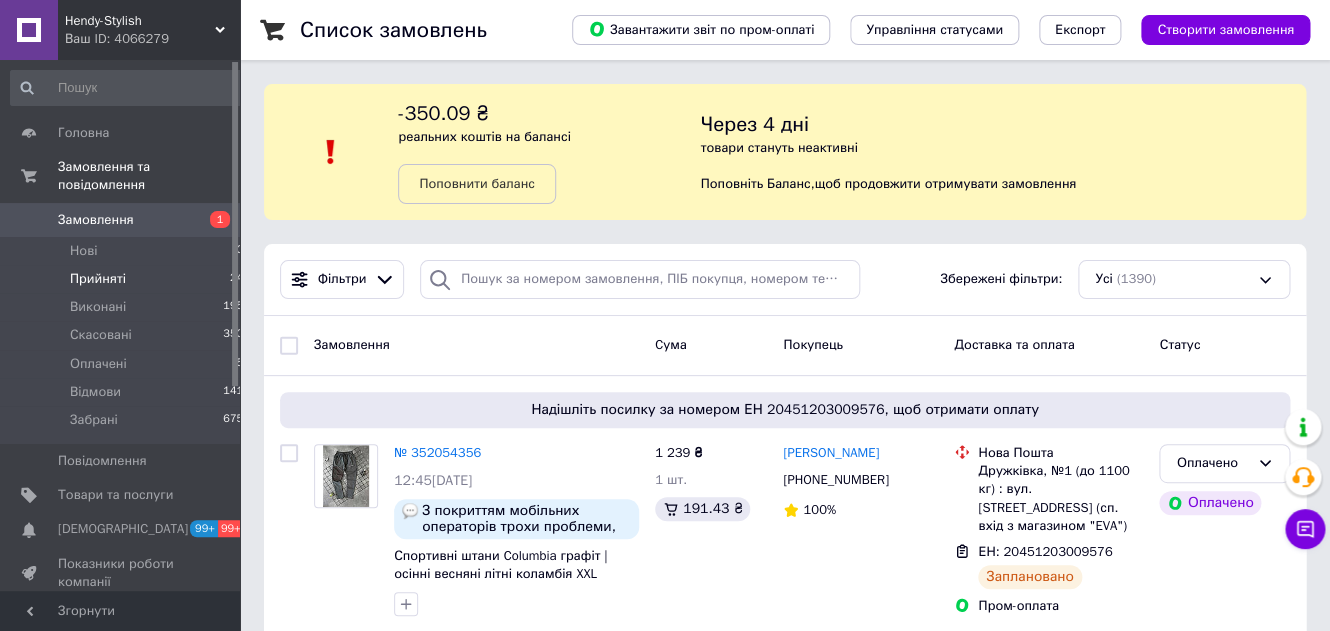 click on "Прийняті 24" at bounding box center (127, 279) 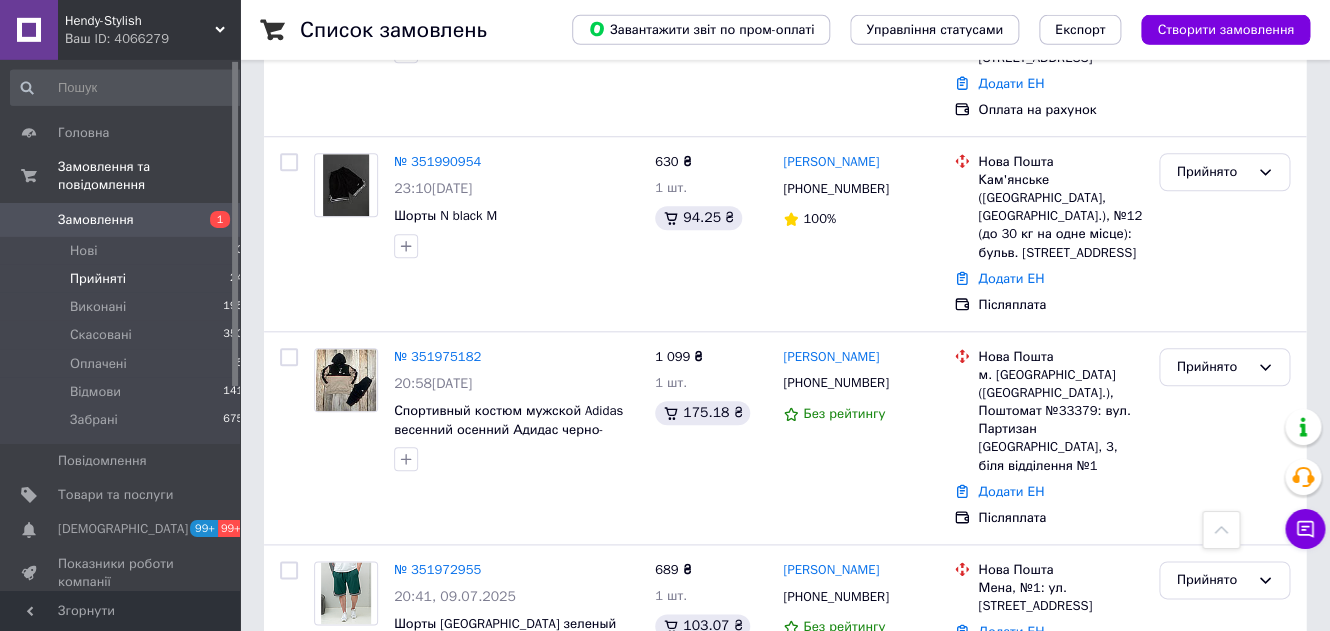 scroll, scrollTop: 528, scrollLeft: 0, axis: vertical 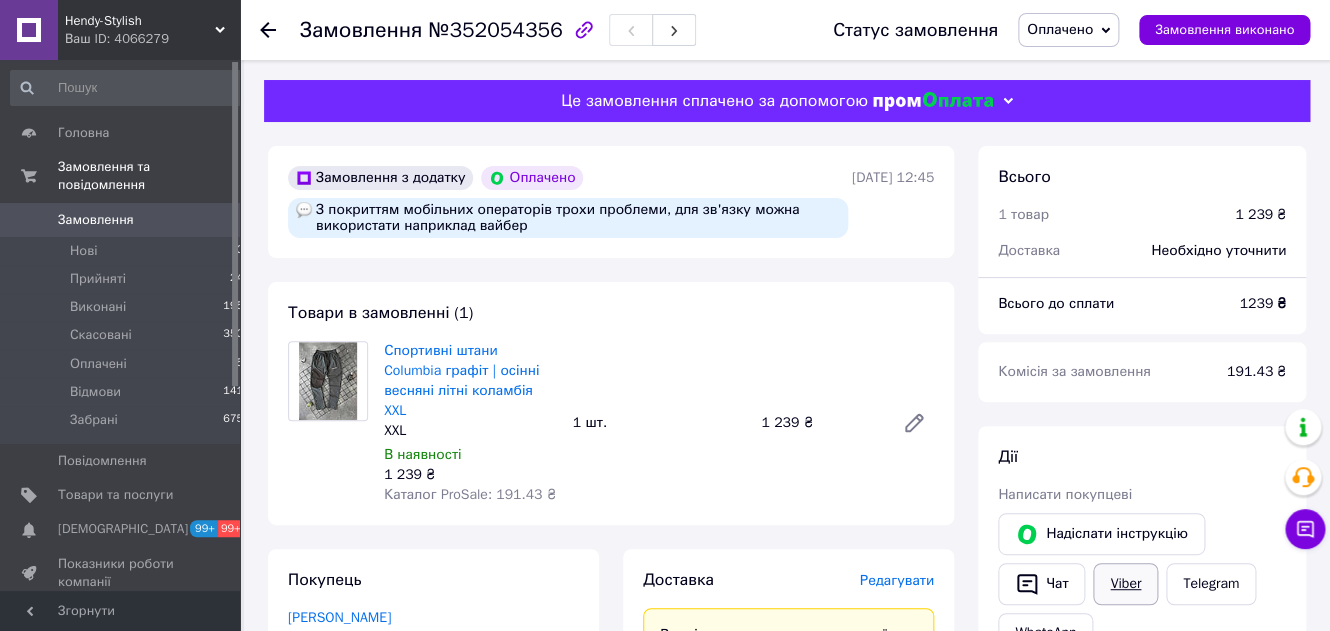 click on "Viber" at bounding box center [1125, 584] 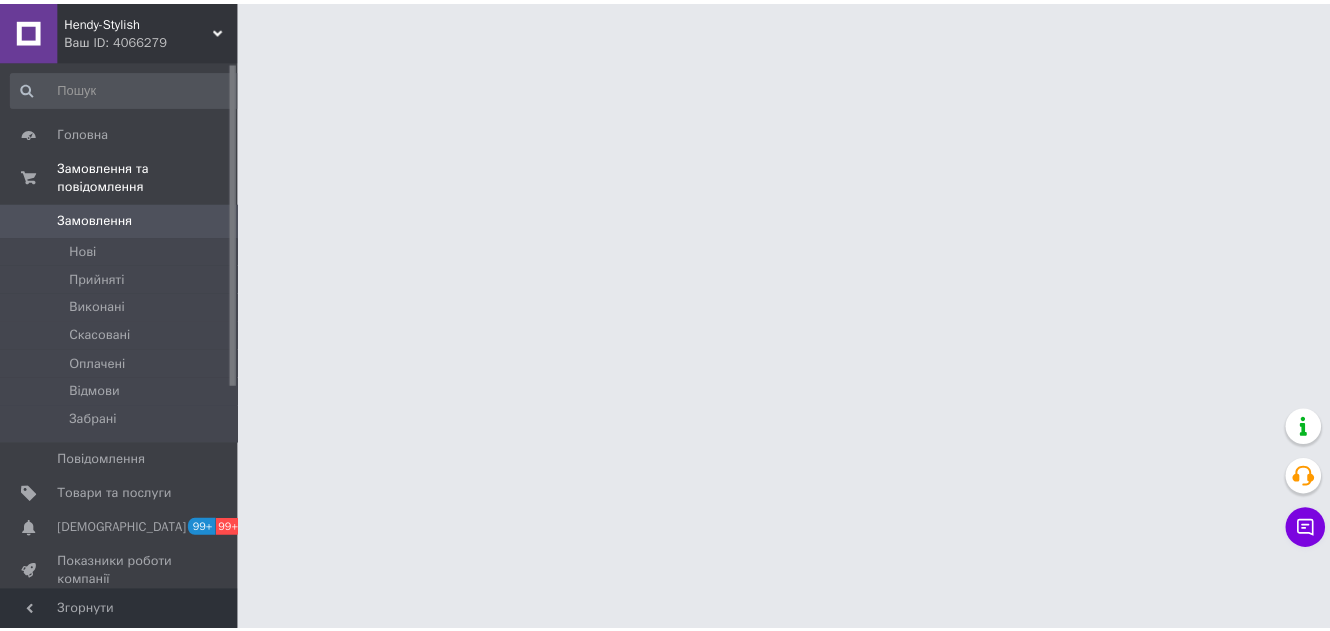 scroll, scrollTop: 0, scrollLeft: 0, axis: both 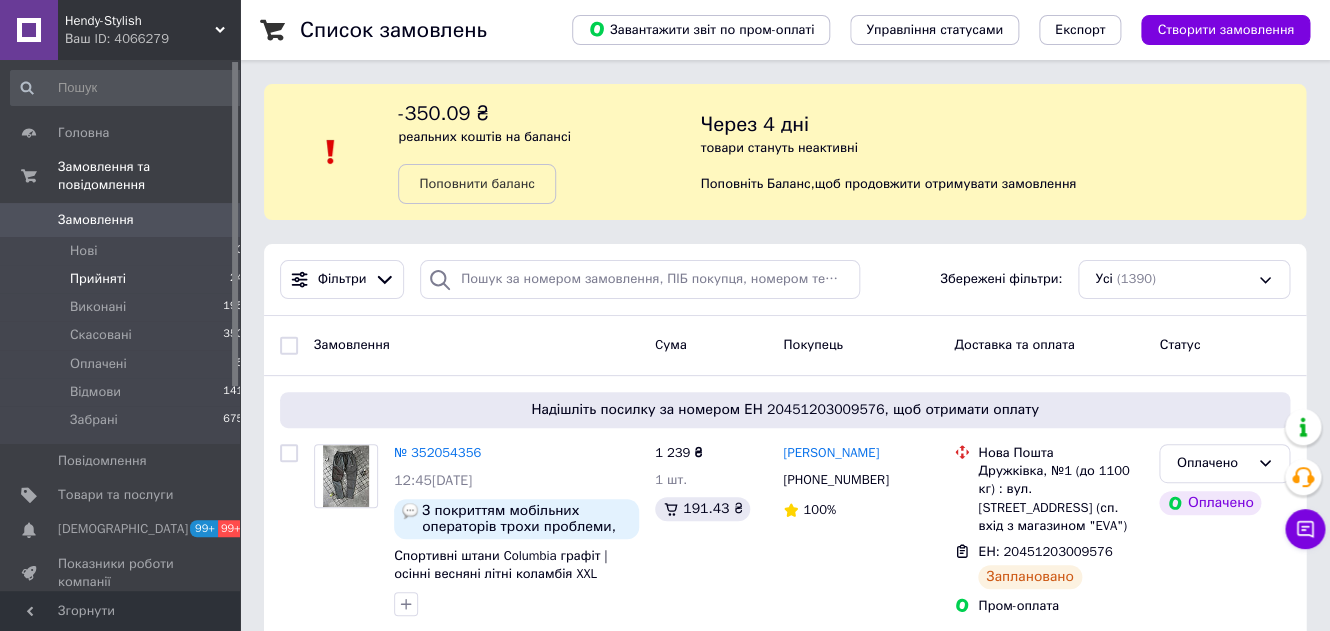 click on "Прийняті 24" at bounding box center (127, 279) 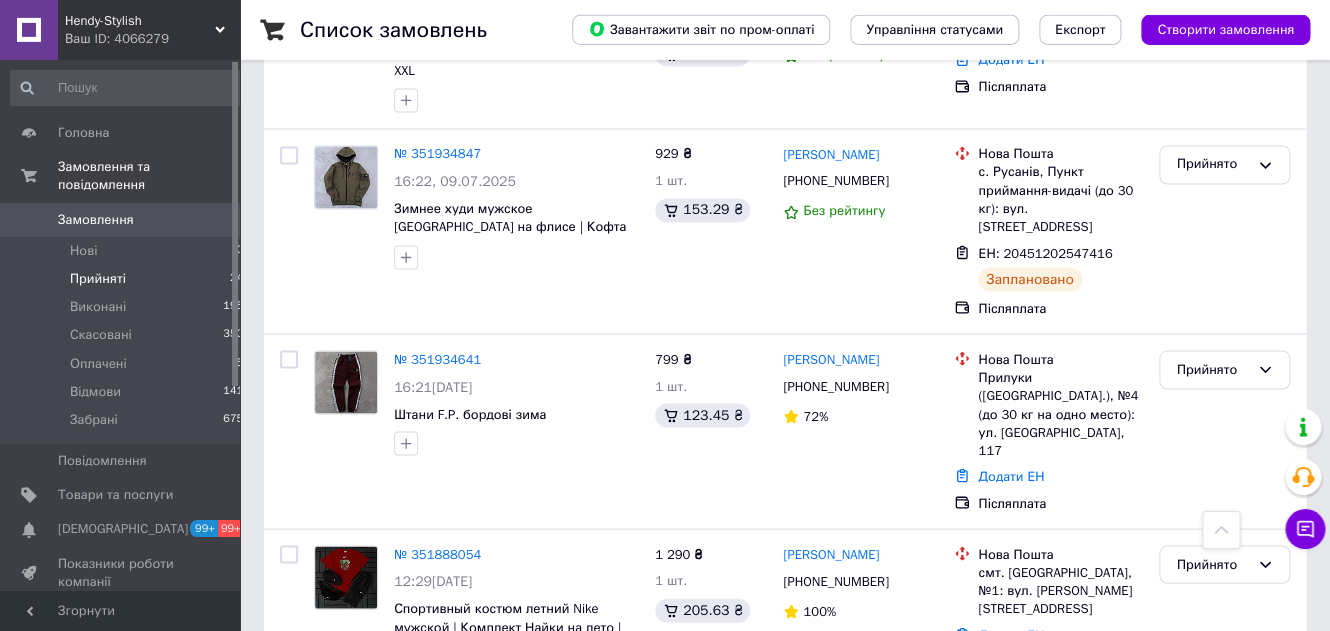 scroll, scrollTop: 1099, scrollLeft: 0, axis: vertical 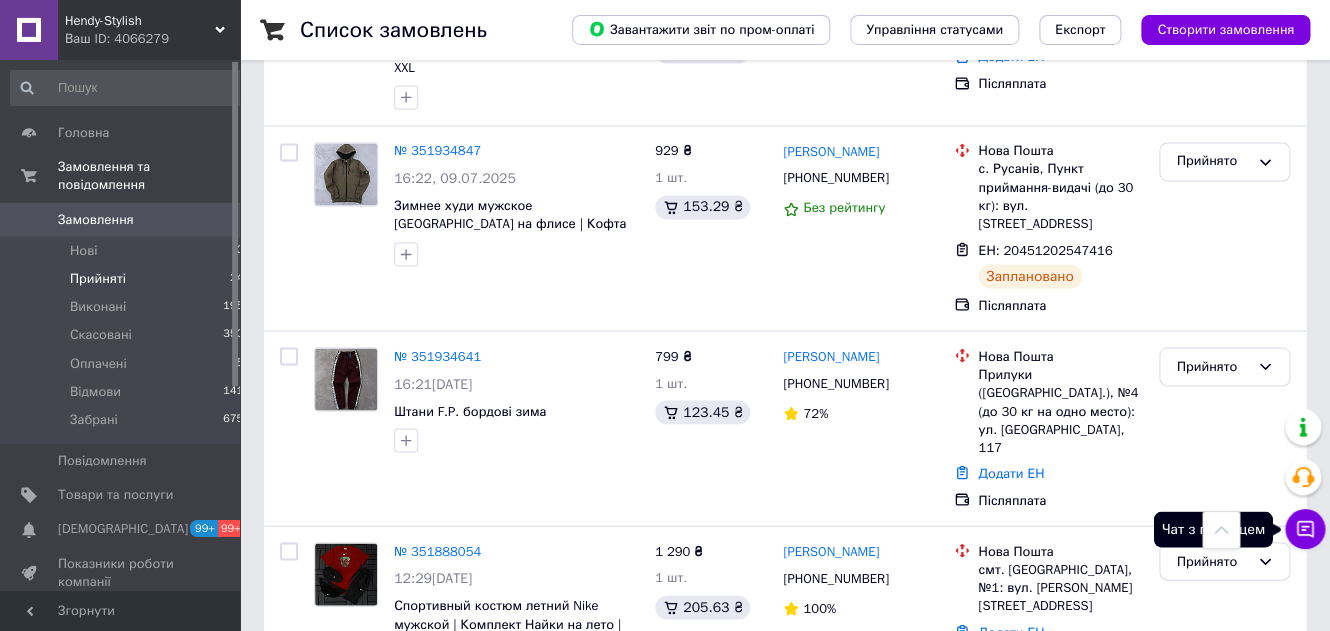 click 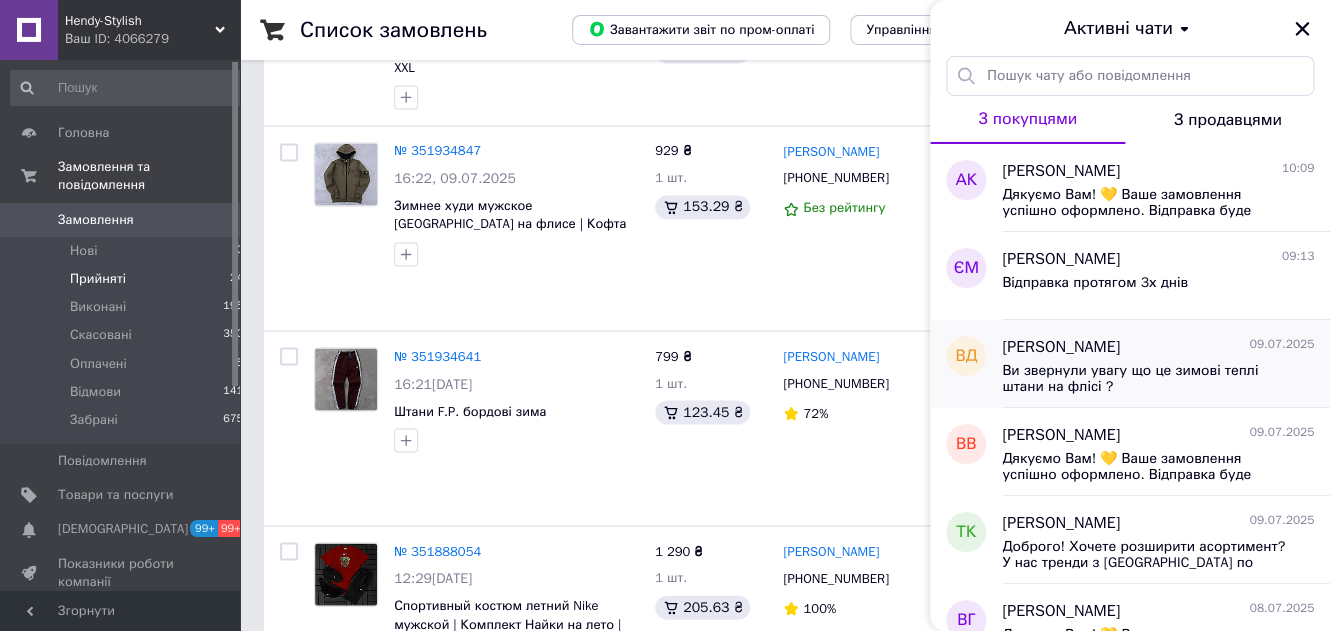 click on "Ви звернули увагу що це зимові теплі штани на флісі ?" at bounding box center [1144, 379] 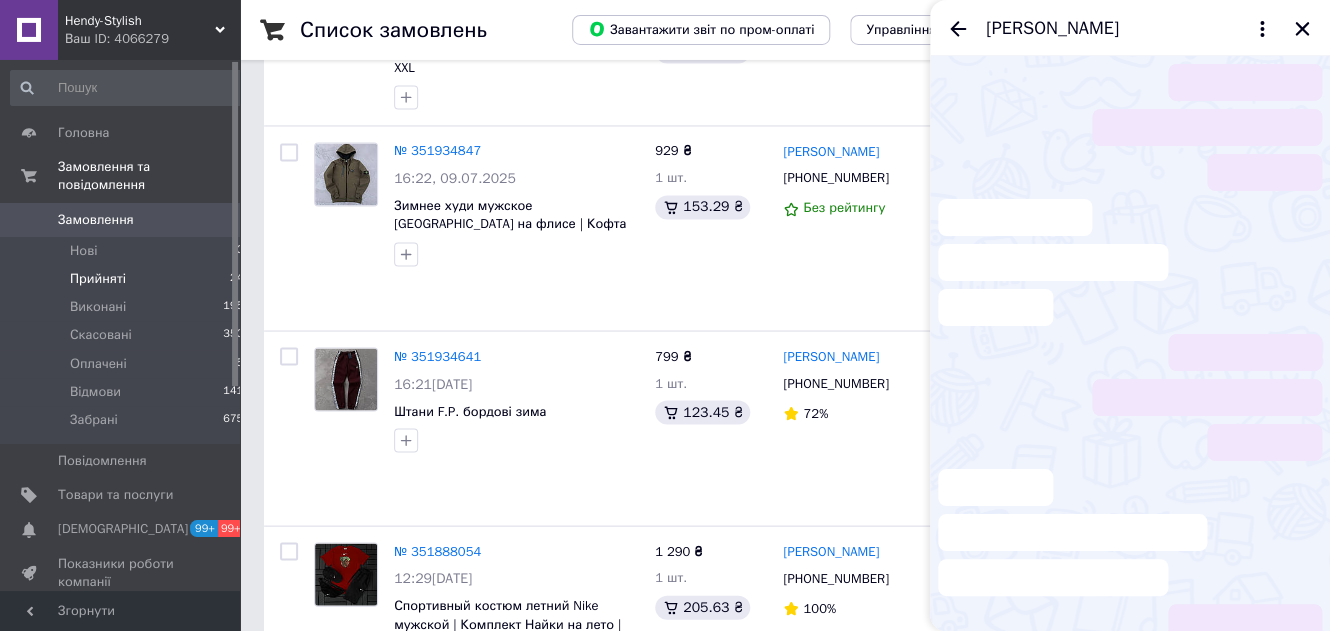 scroll, scrollTop: 219, scrollLeft: 0, axis: vertical 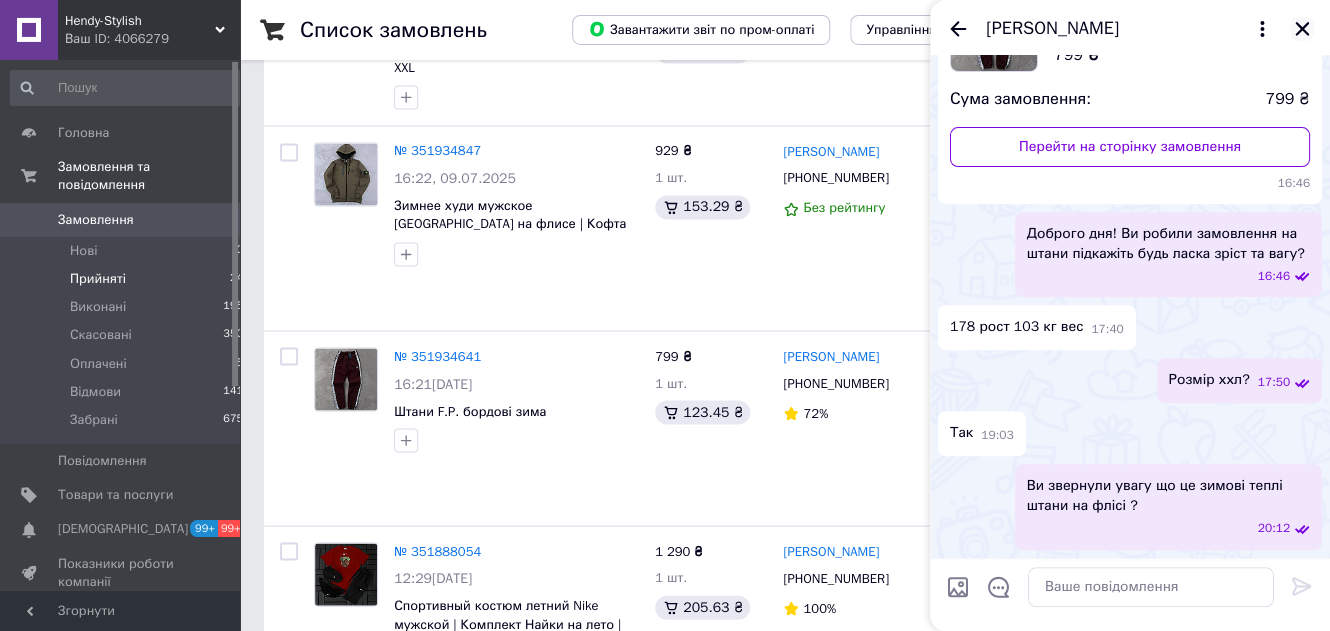click 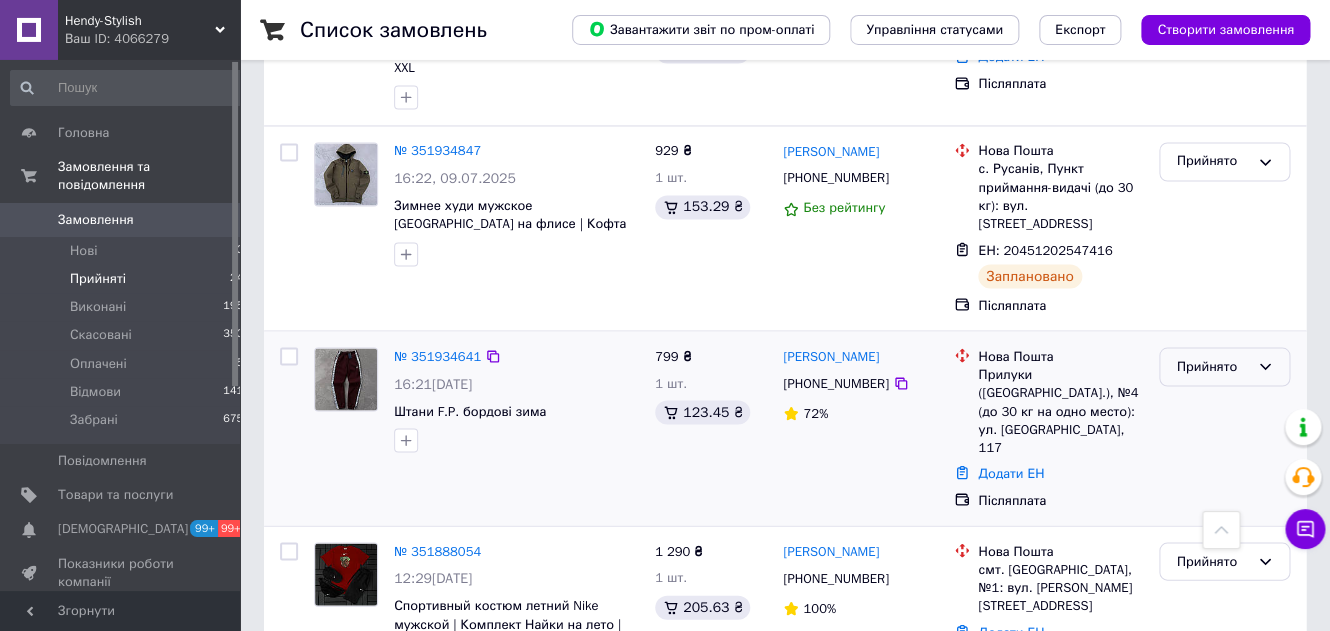 click on "Прийнято" at bounding box center [1224, 366] 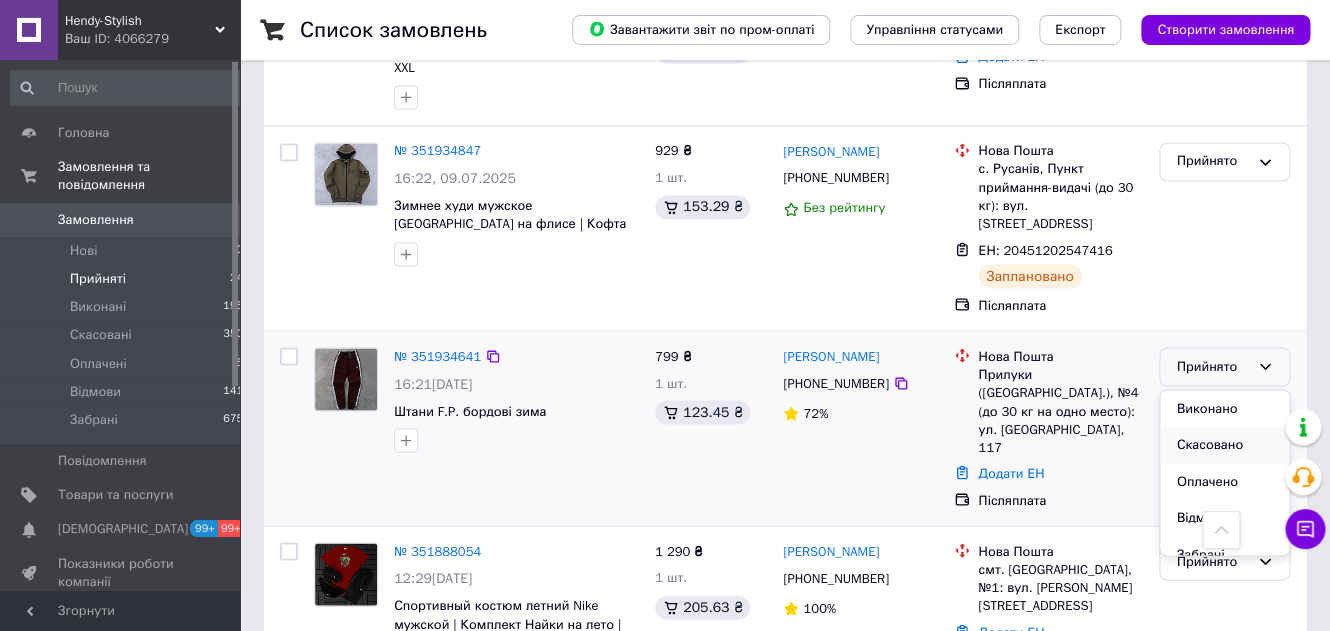 click on "Скасовано" at bounding box center (1224, 444) 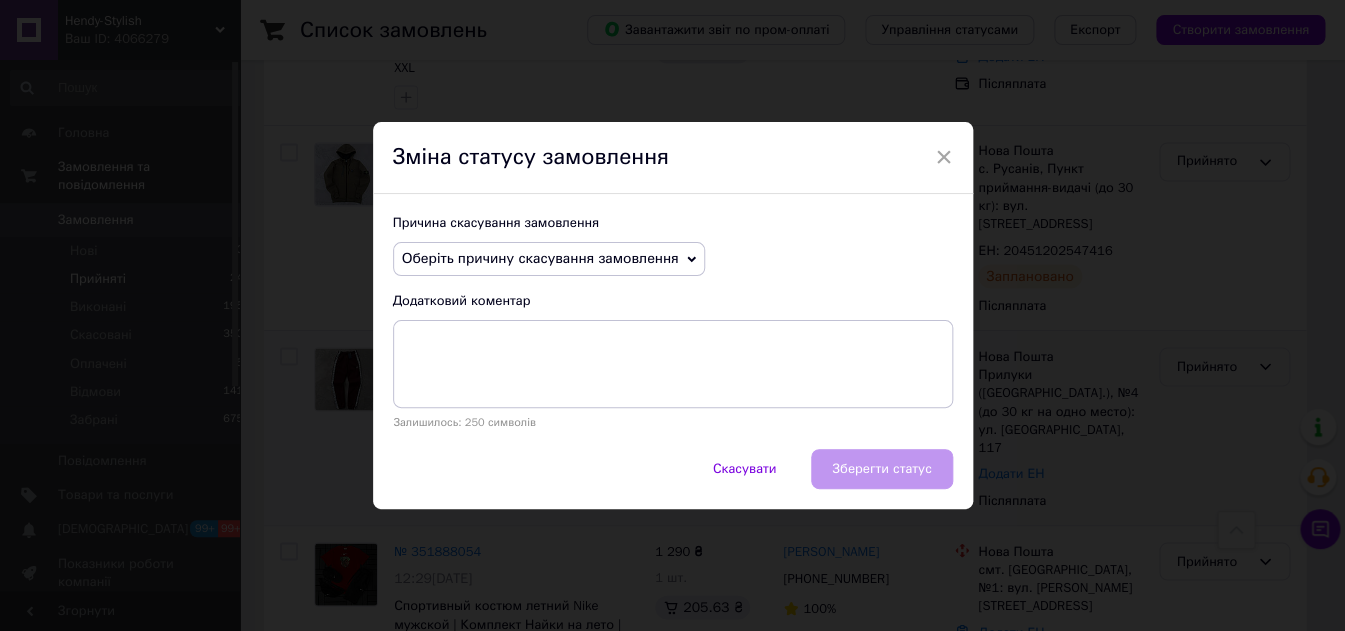 click on "Оберіть причину скасування замовлення" at bounding box center [540, 258] 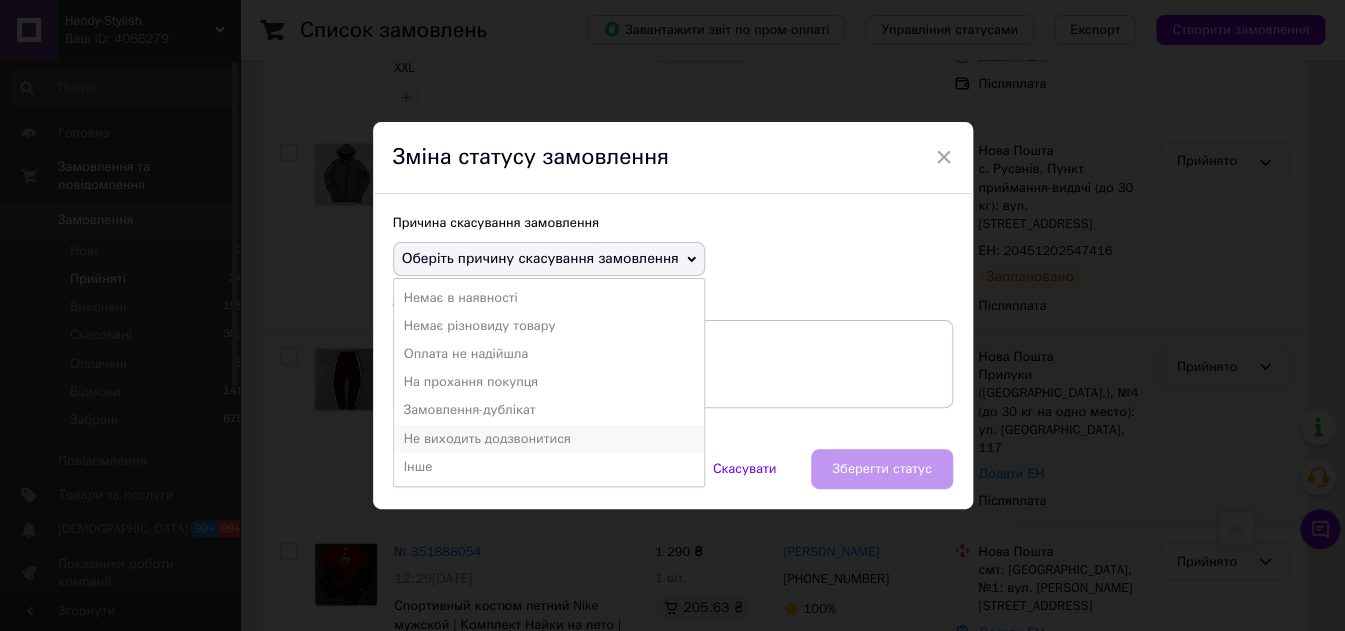 click on "Не виходить додзвонитися" at bounding box center (549, 439) 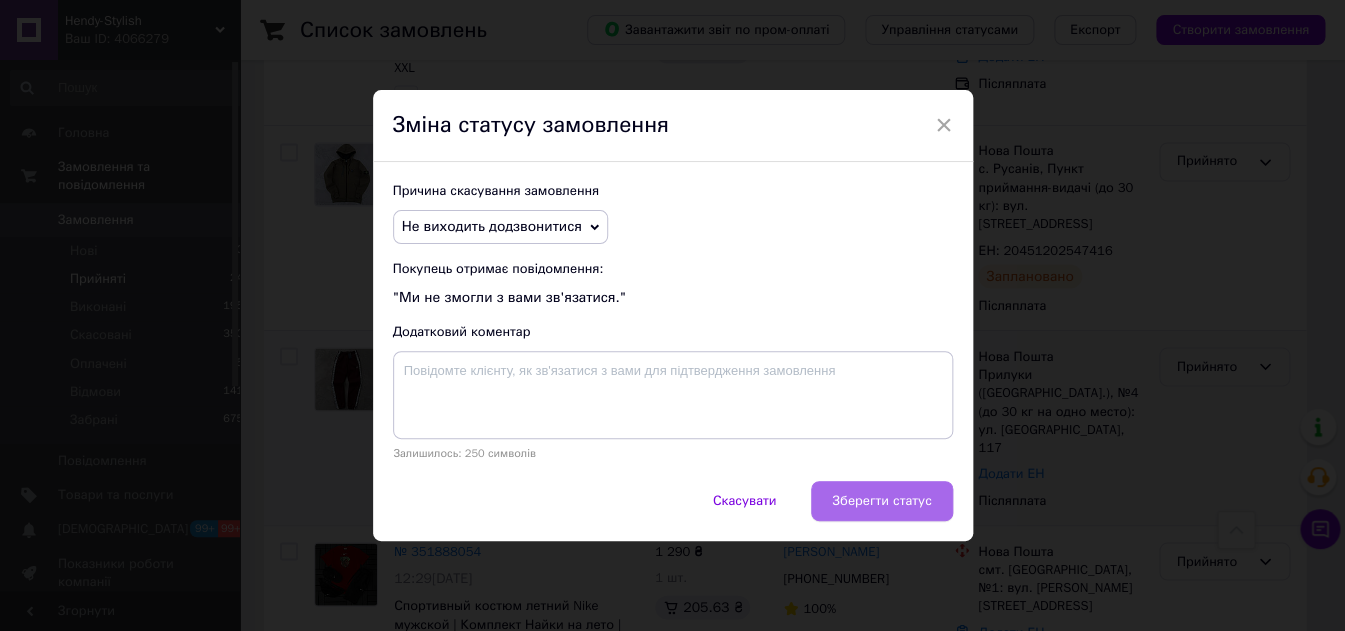 click on "Зберегти статус" at bounding box center (881, 501) 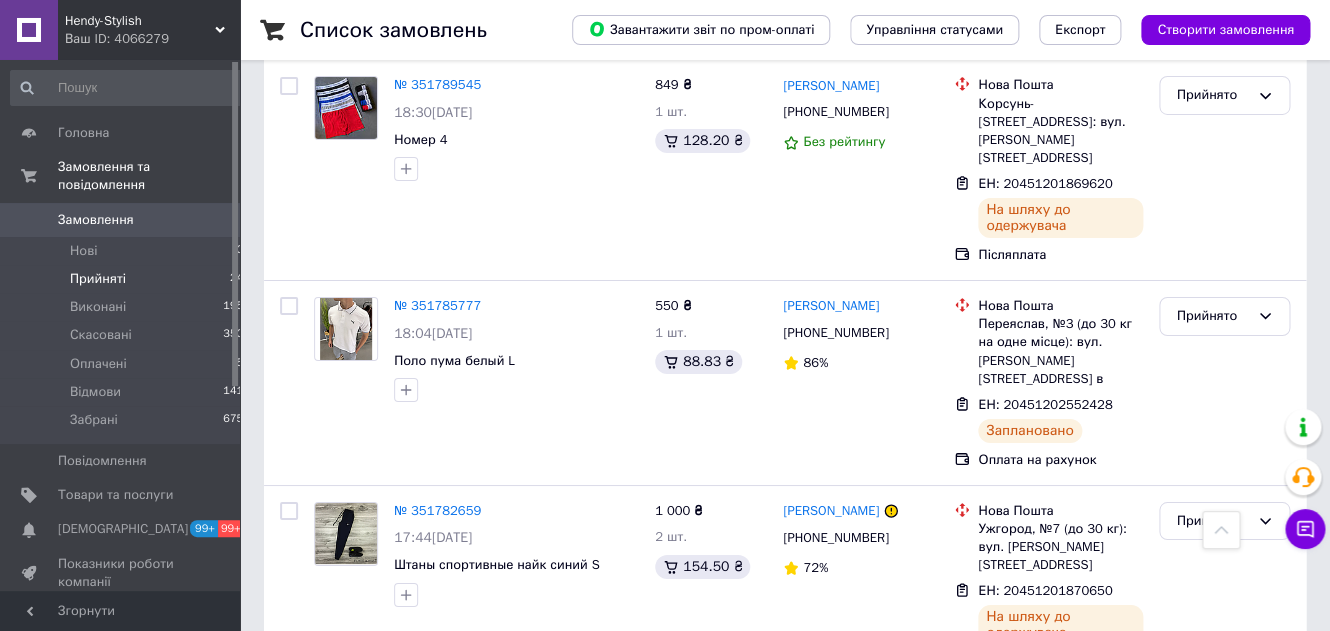 scroll, scrollTop: 2327, scrollLeft: 0, axis: vertical 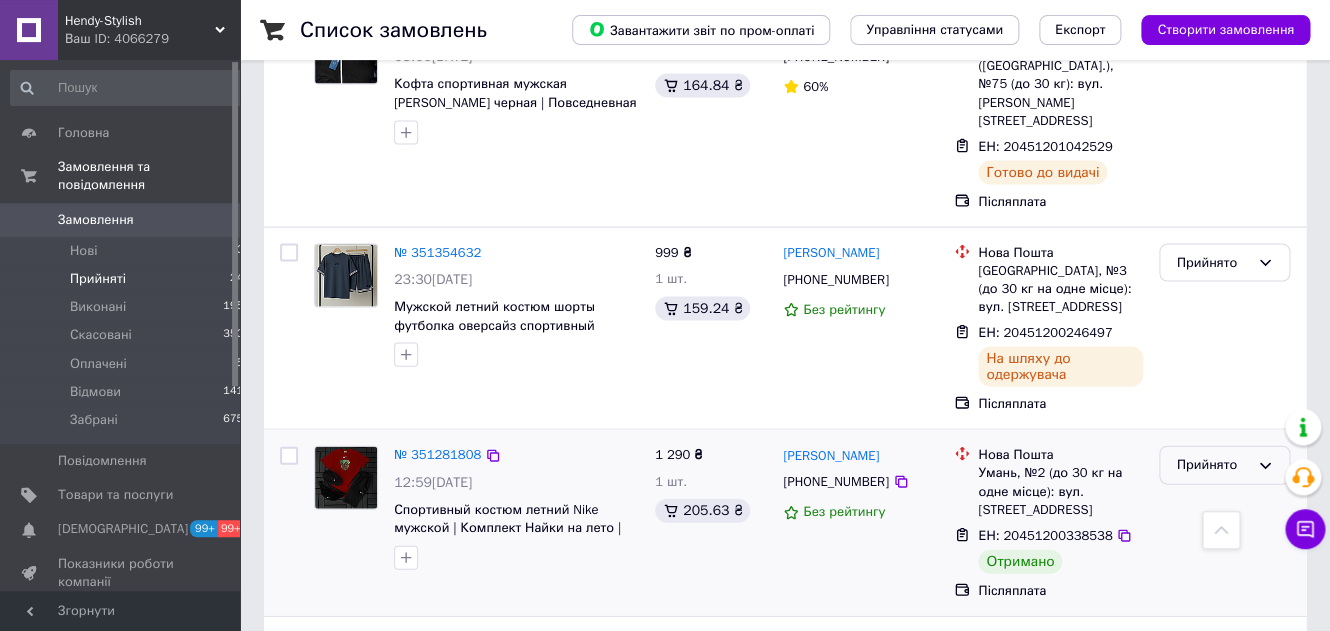 click on "Прийнято" at bounding box center [1212, 464] 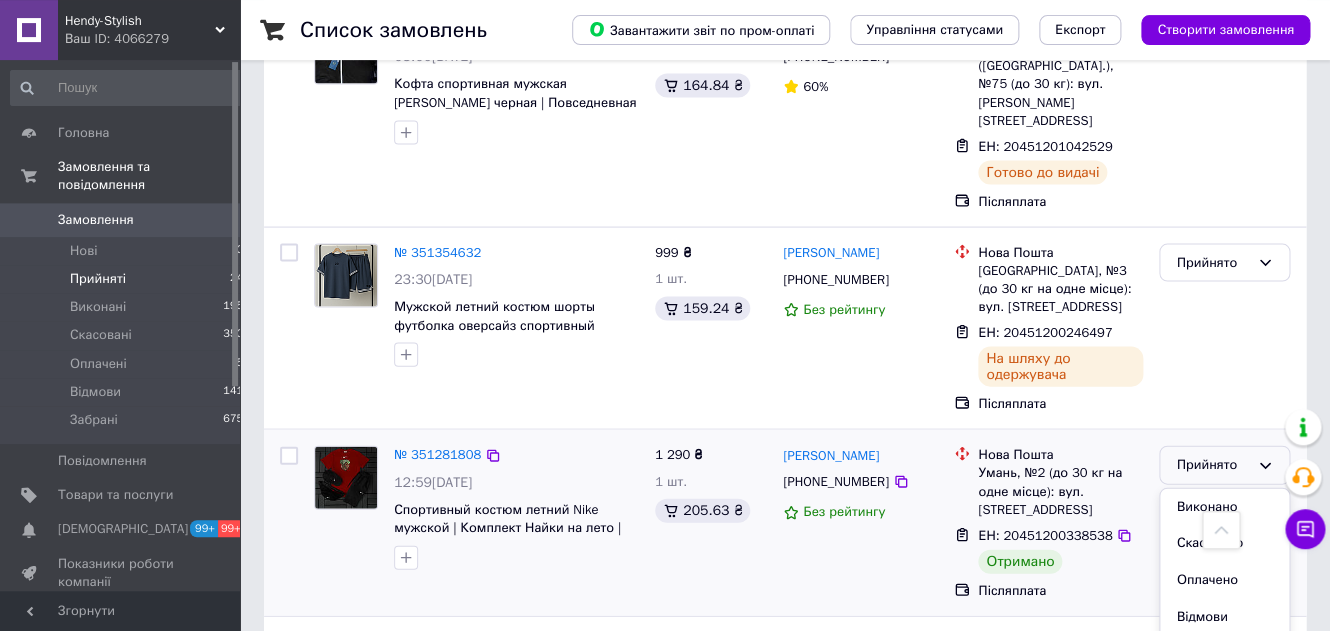 click on "Забрані" at bounding box center [1224, 652] 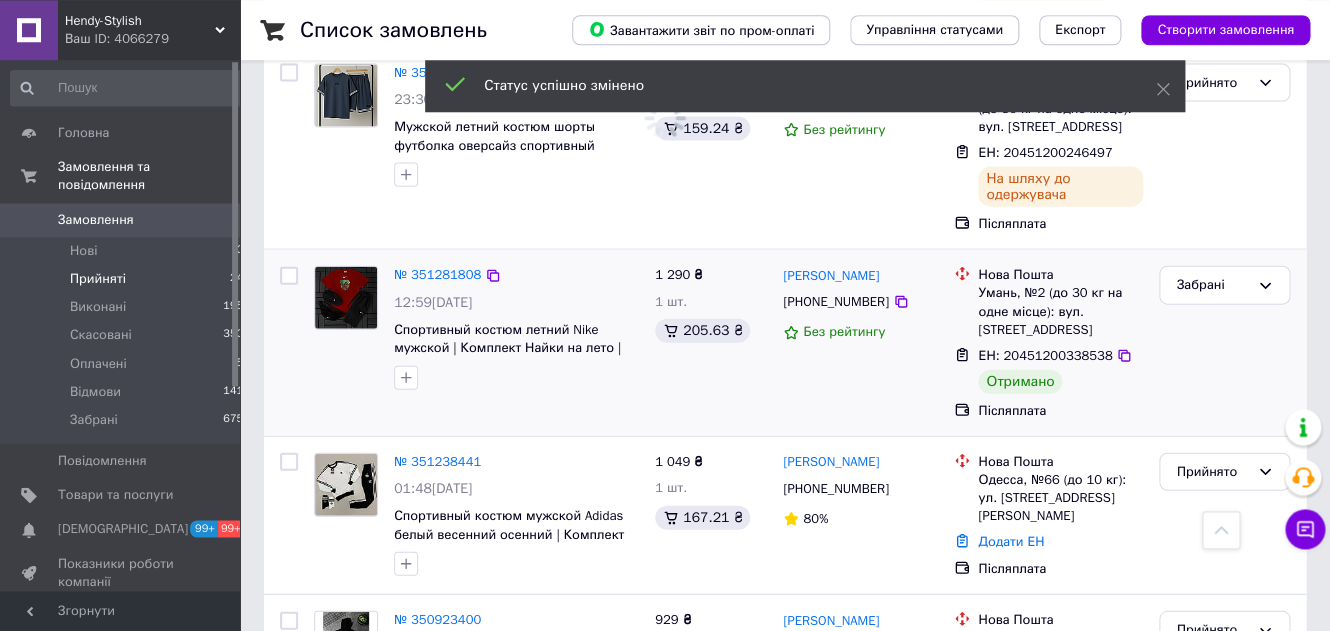 scroll, scrollTop: 4360, scrollLeft: 0, axis: vertical 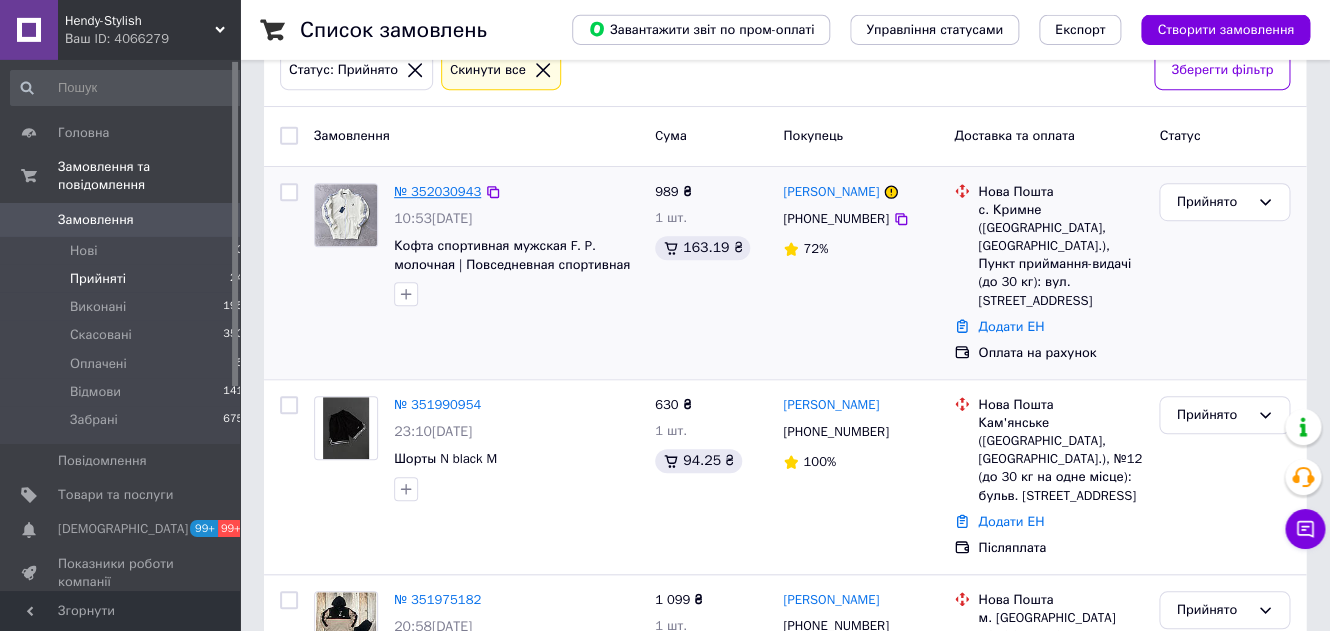 click on "№ 352030943" at bounding box center [437, 191] 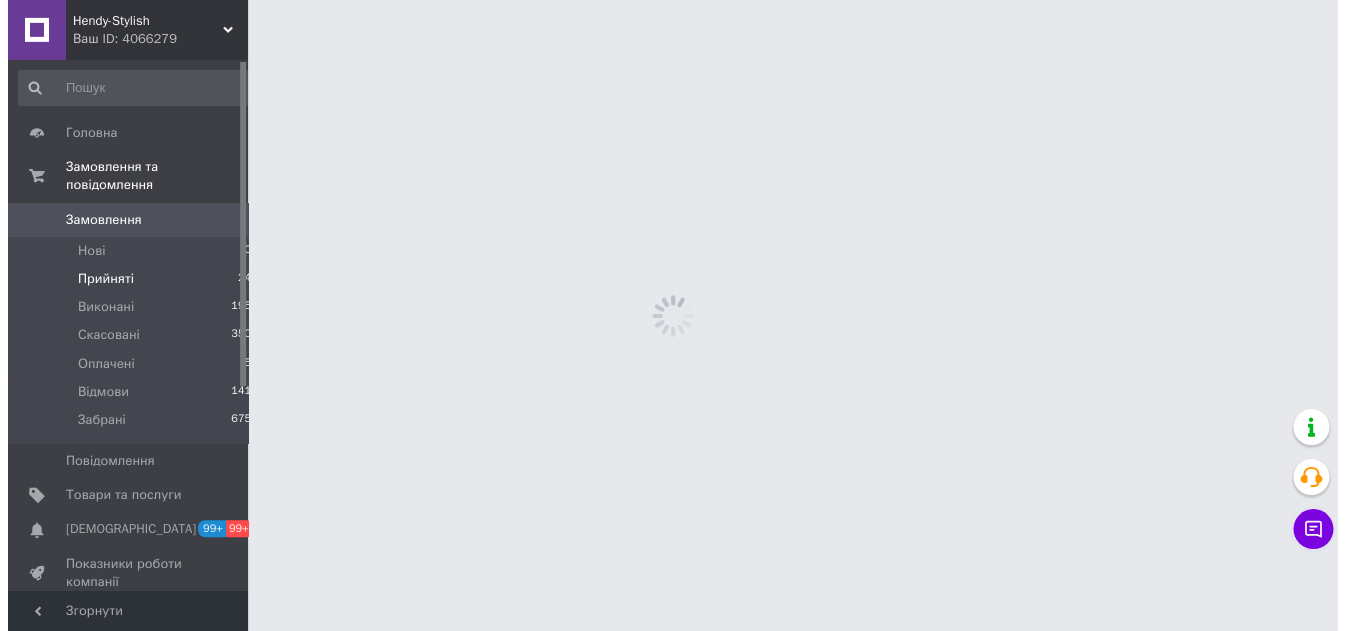 scroll, scrollTop: 0, scrollLeft: 0, axis: both 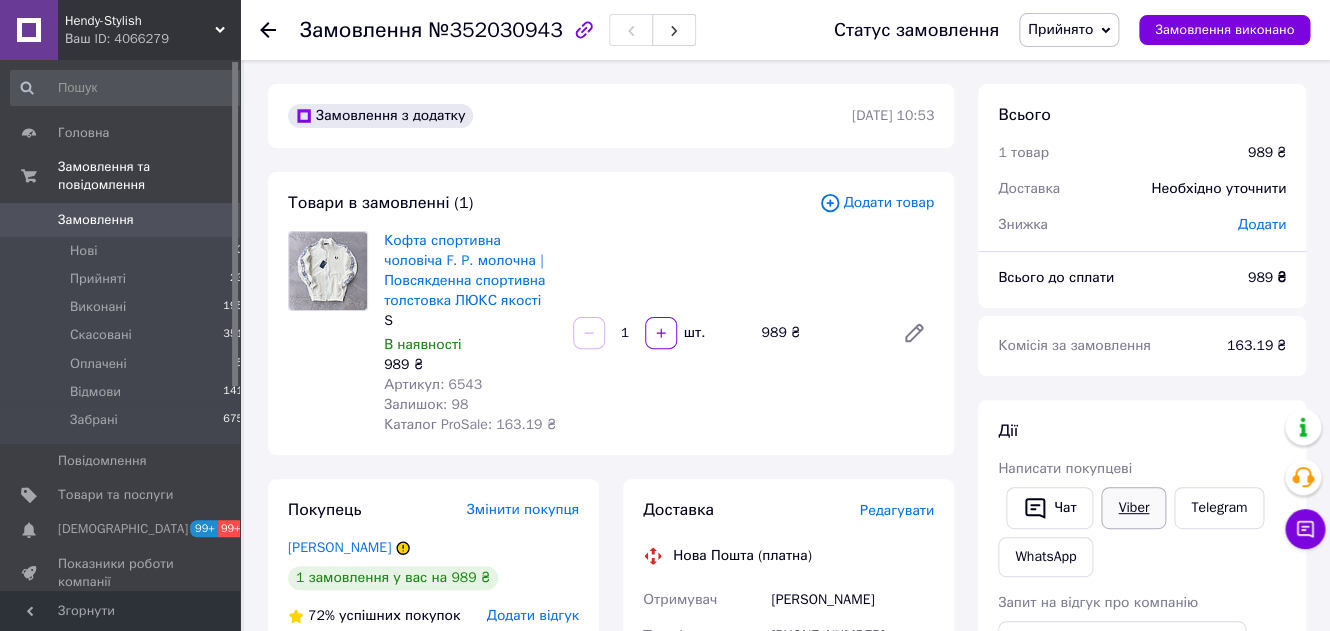 click on "Viber" at bounding box center (1133, 508) 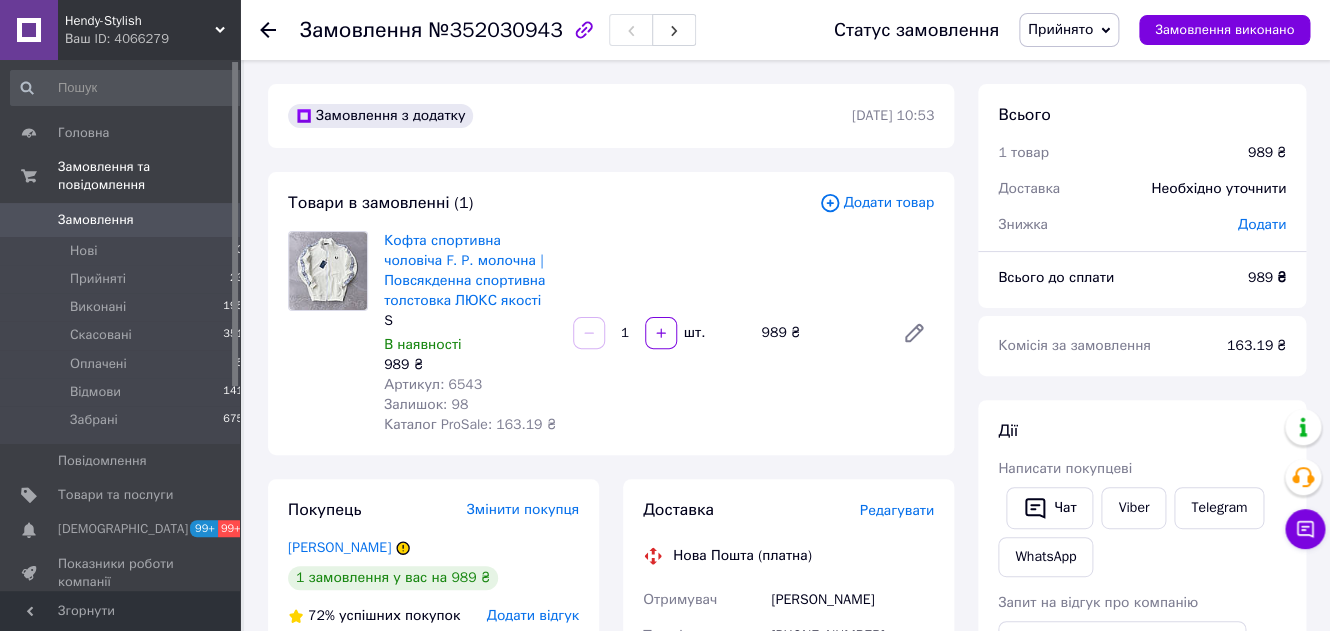 click on "Додати відгук" at bounding box center [533, 615] 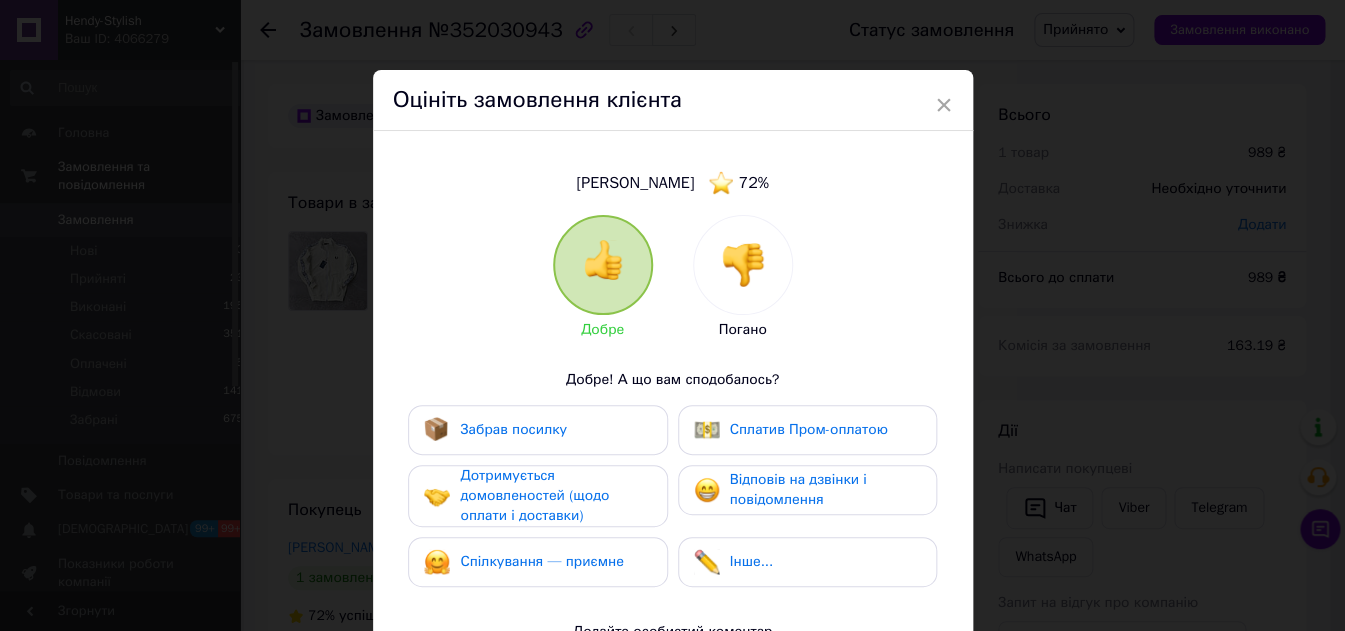 click at bounding box center [743, 265] 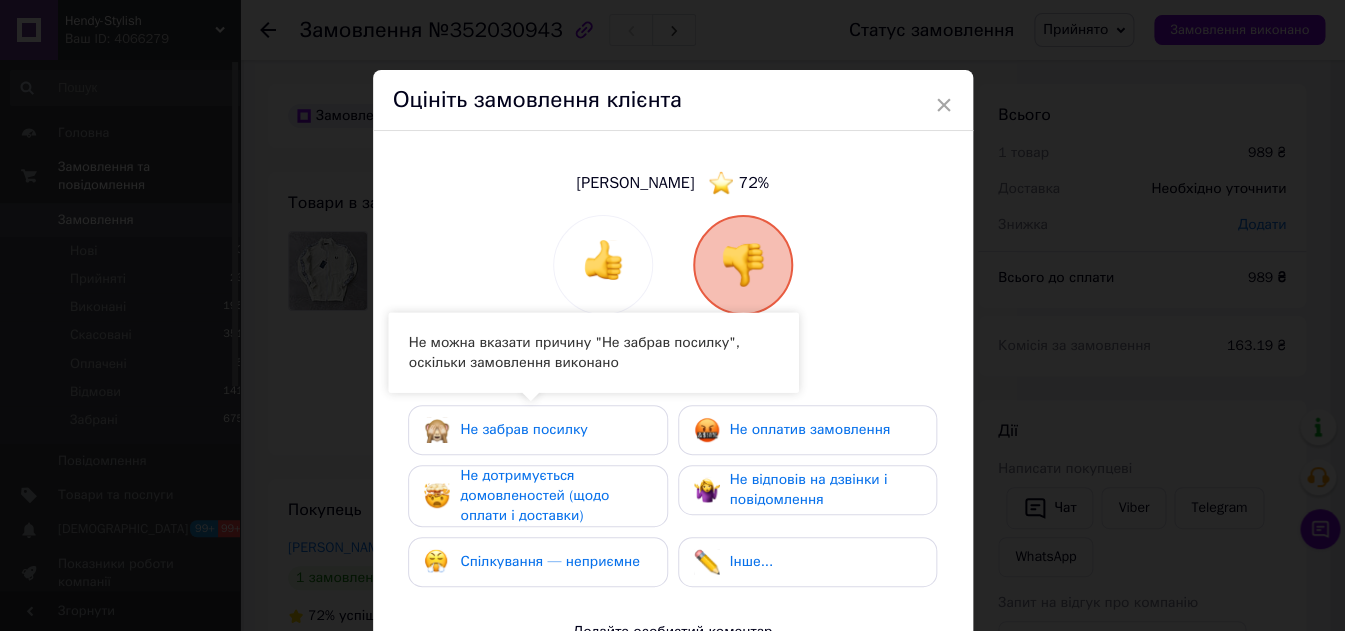 click on "Не дотримується домовленостей (щодо оплати і доставки)" at bounding box center (534, 495) 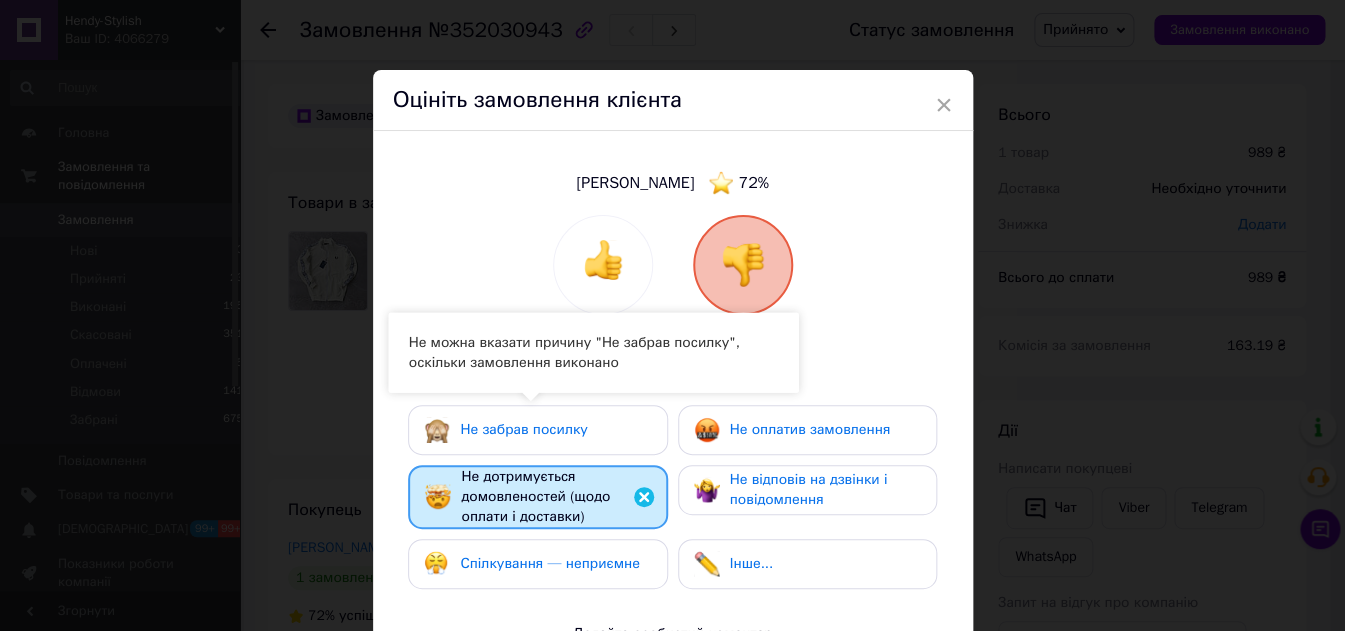 click on "Спілкування — неприємне" at bounding box center [531, 564] 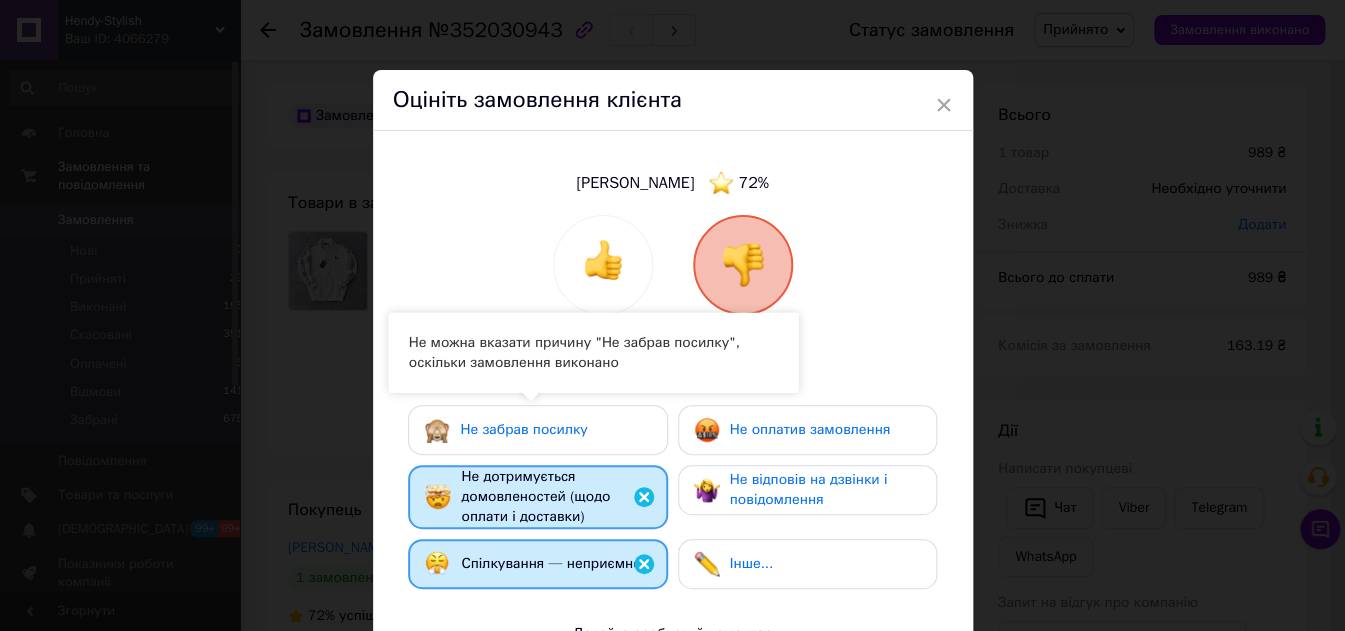 click on "Не відповів на дзвінки і повідомлення" at bounding box center (807, 490) 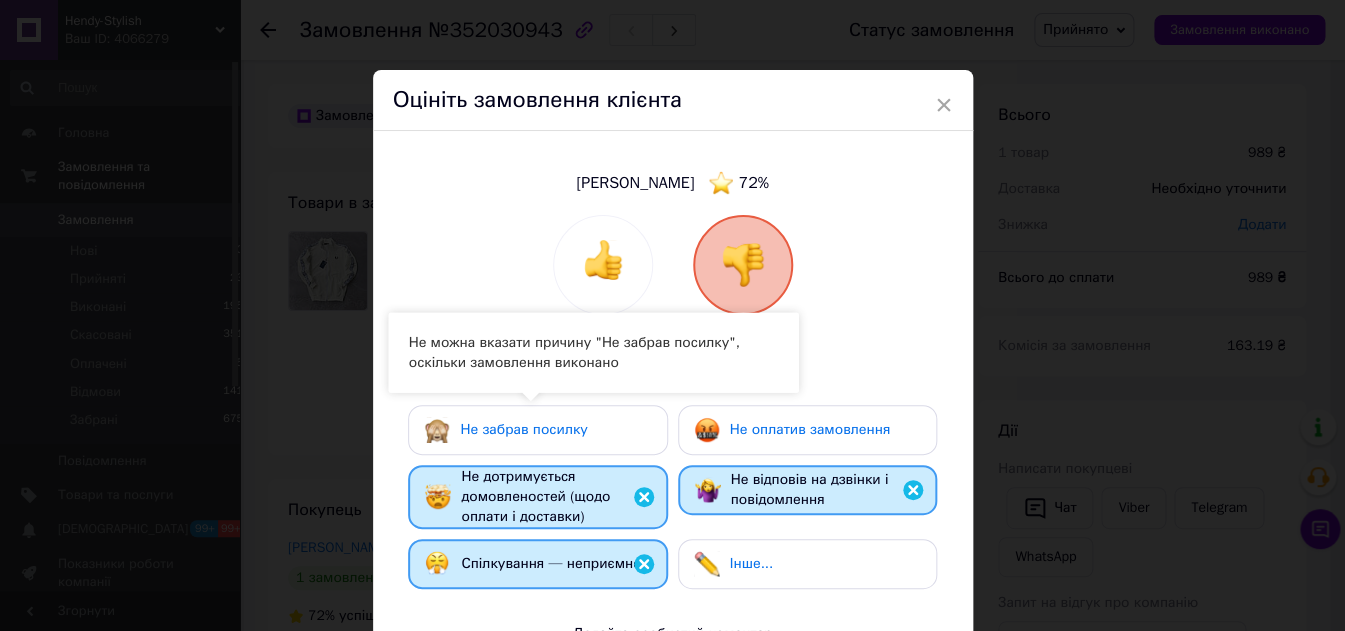 click on "Не оплатив замовлення" at bounding box center [810, 429] 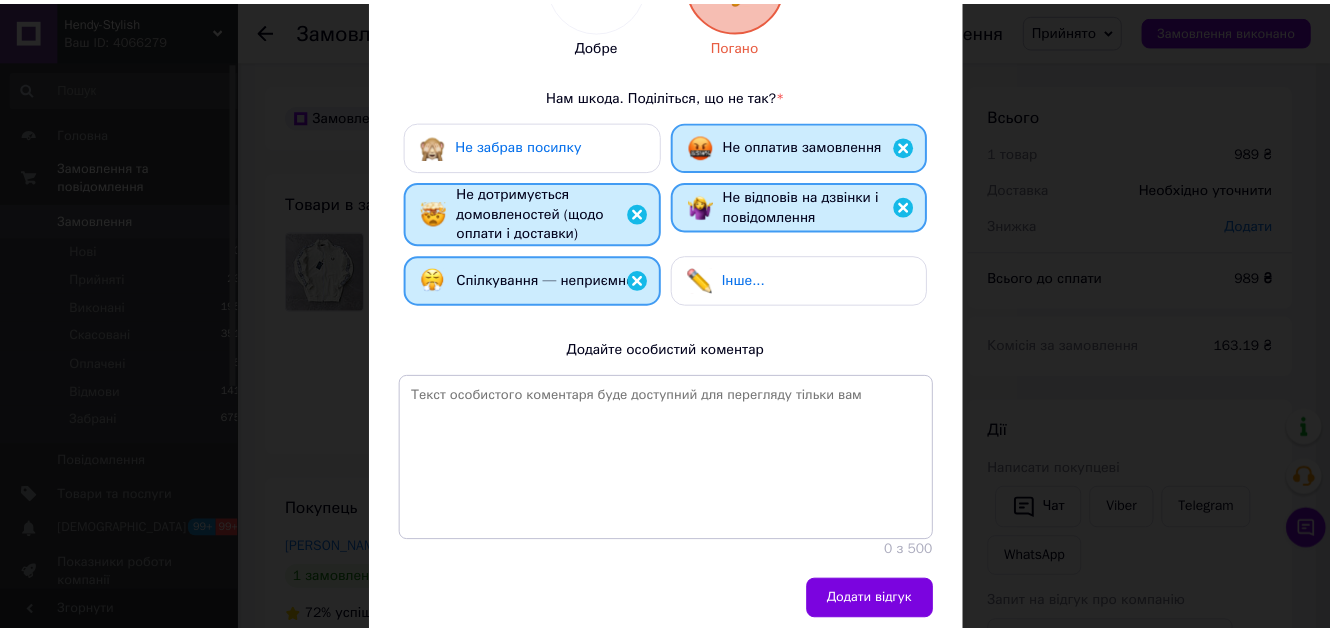 scroll, scrollTop: 285, scrollLeft: 0, axis: vertical 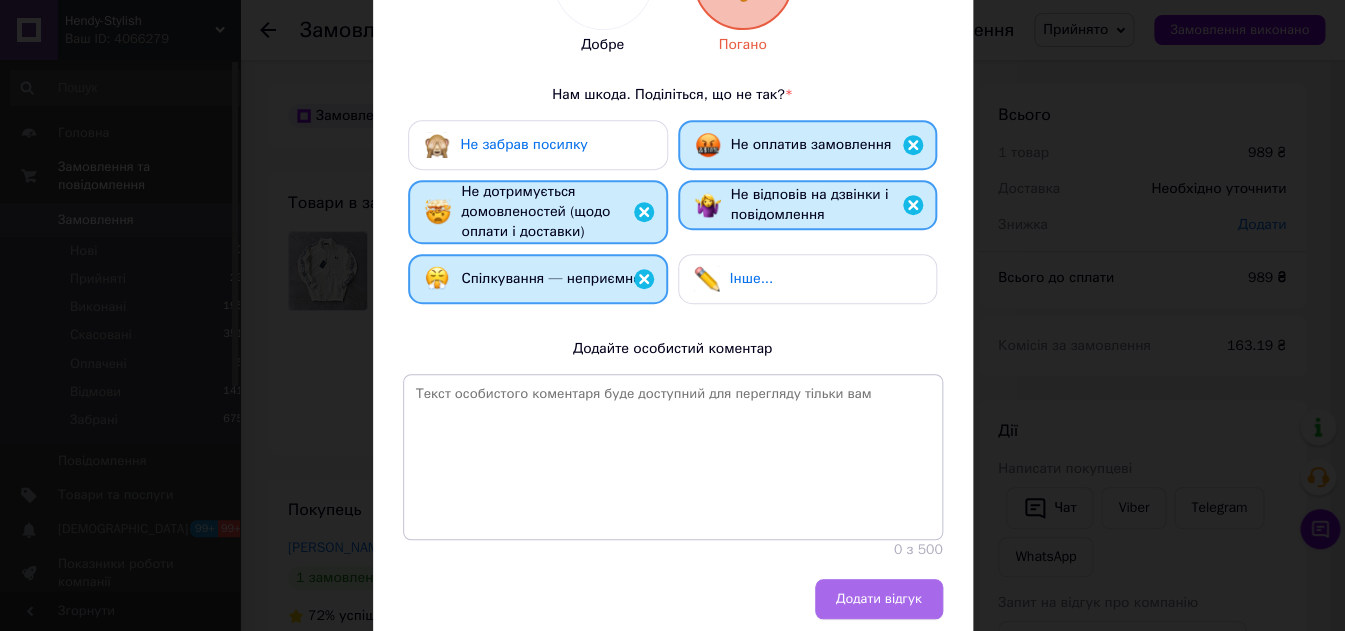 click on "Додати відгук" at bounding box center (879, 599) 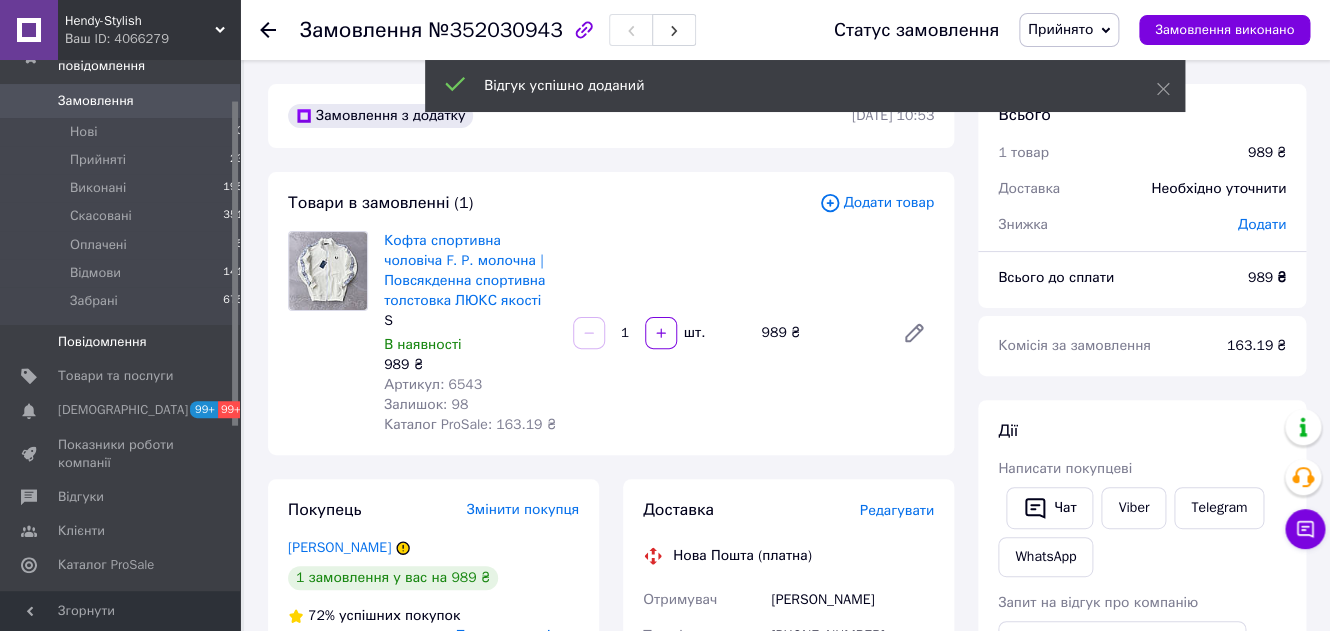 scroll, scrollTop: 128, scrollLeft: 0, axis: vertical 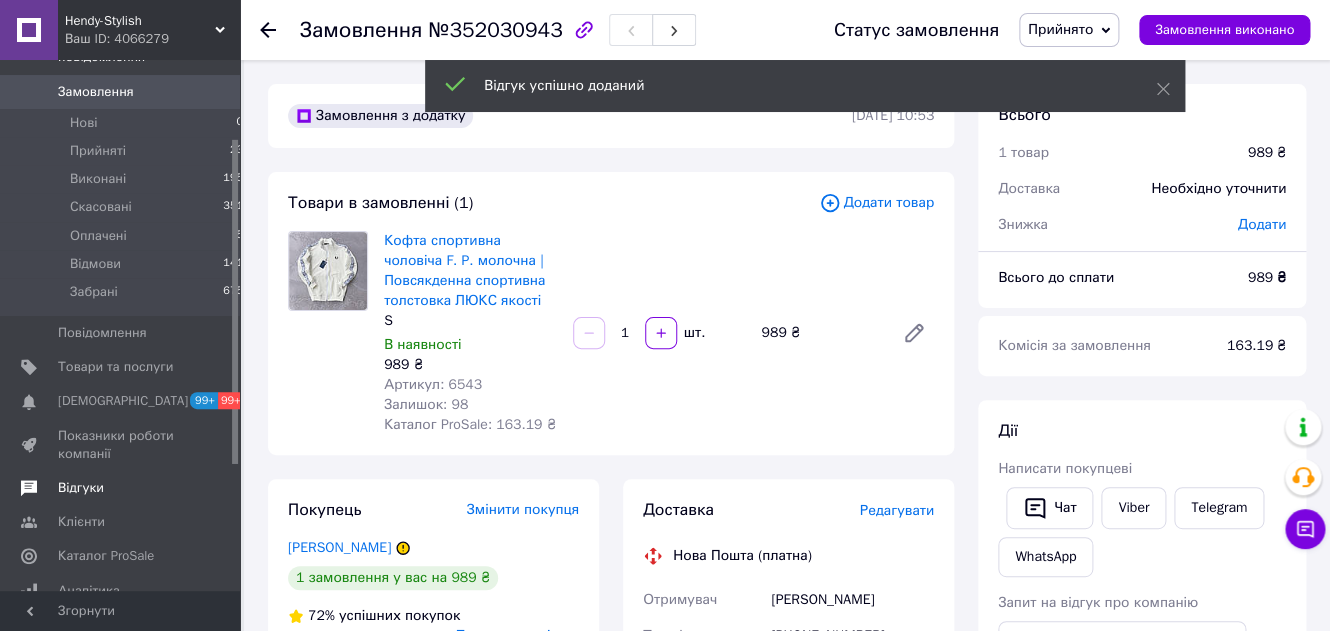 click on "Відгуки" at bounding box center (121, 488) 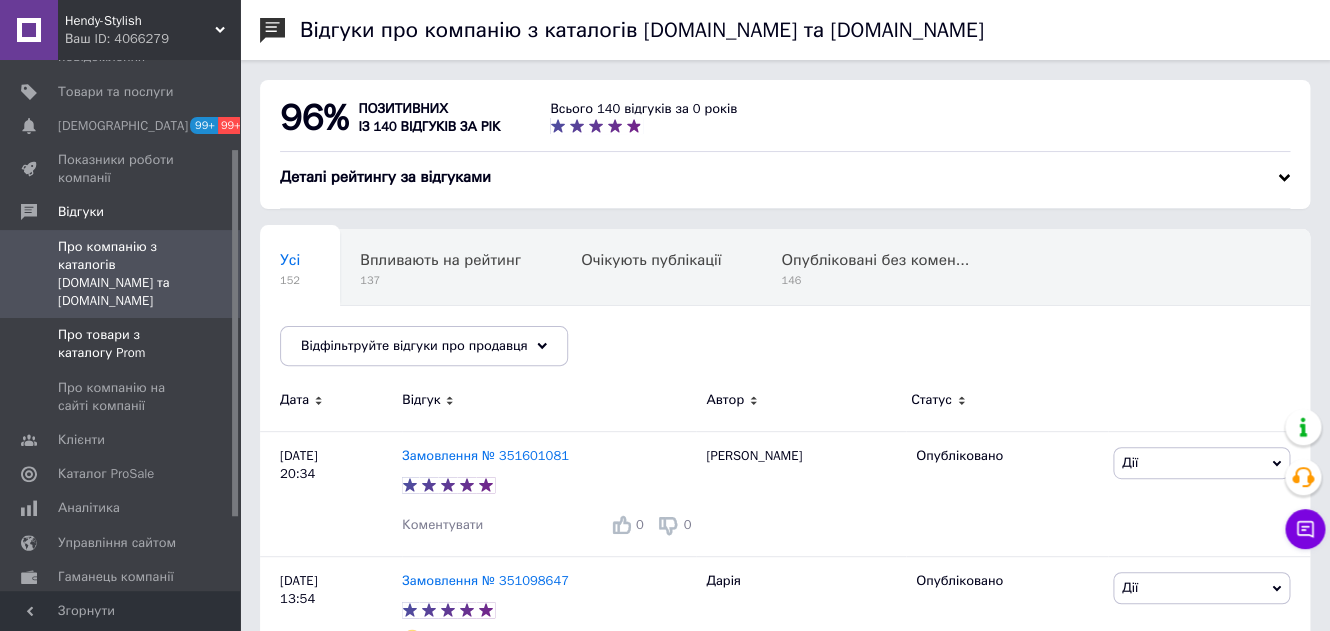 click on "Про товари з каталогу Prom" at bounding box center [121, 344] 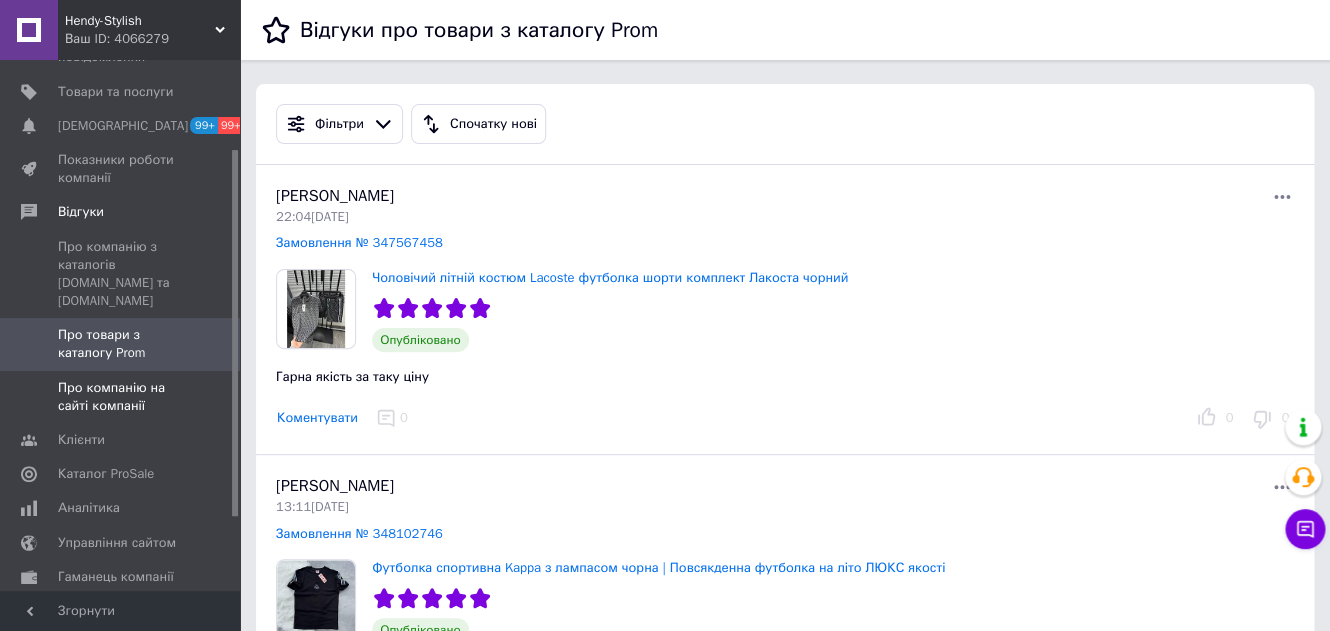click on "Про компанію на сайті компанії" at bounding box center (121, 397) 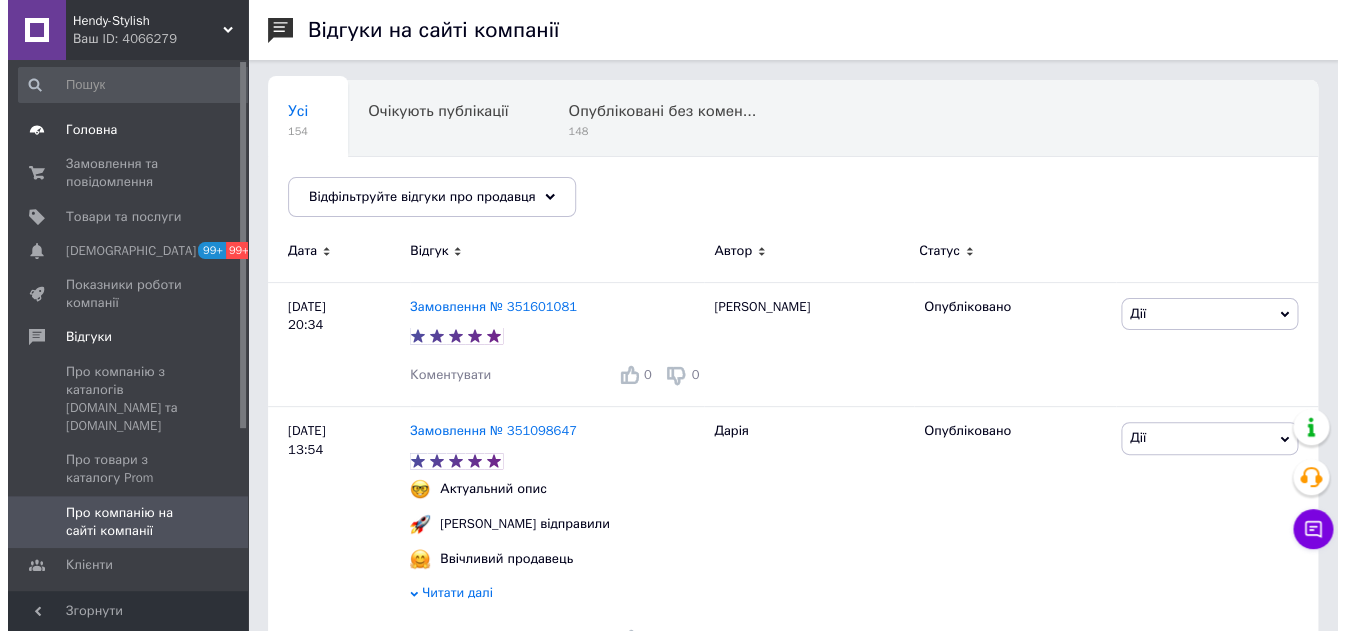 scroll, scrollTop: 0, scrollLeft: 0, axis: both 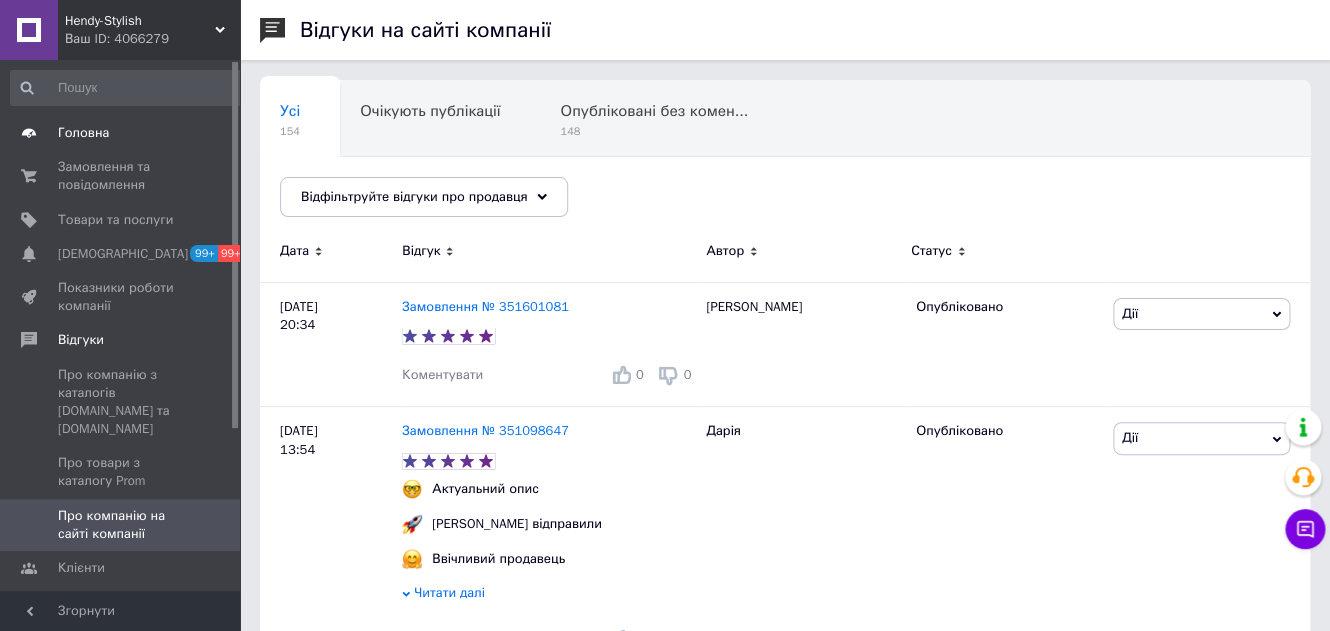 click on "Головна" at bounding box center [83, 133] 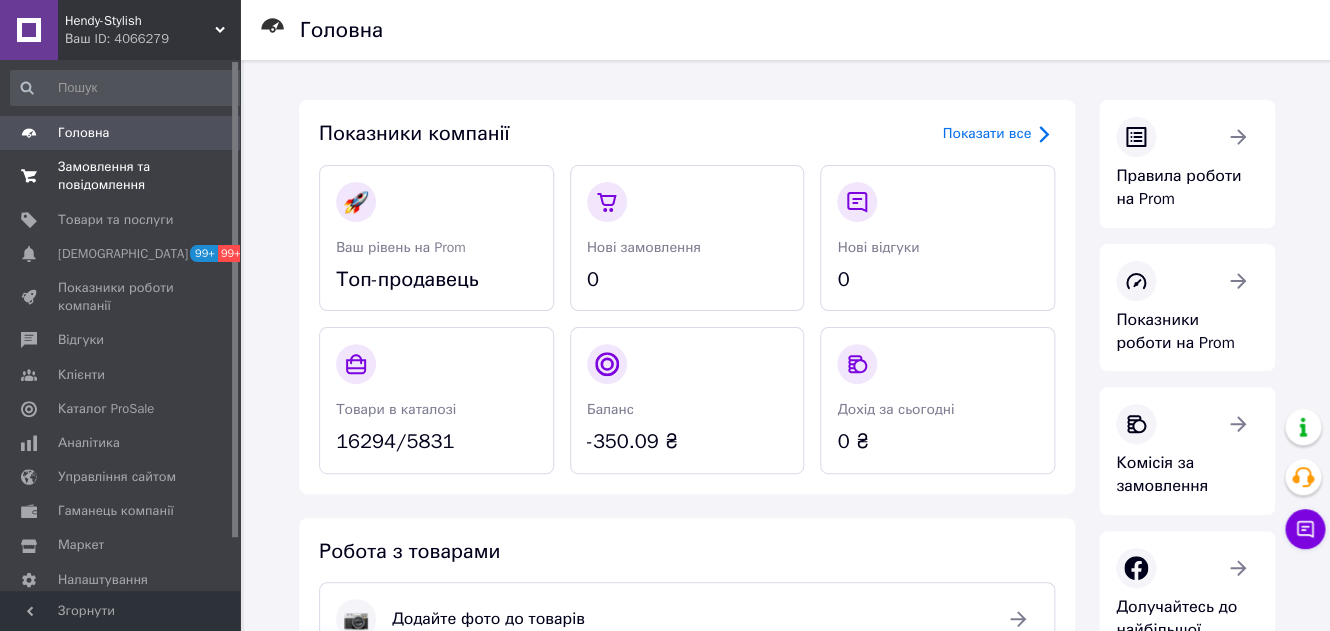 click on "Замовлення та повідомлення" at bounding box center [121, 176] 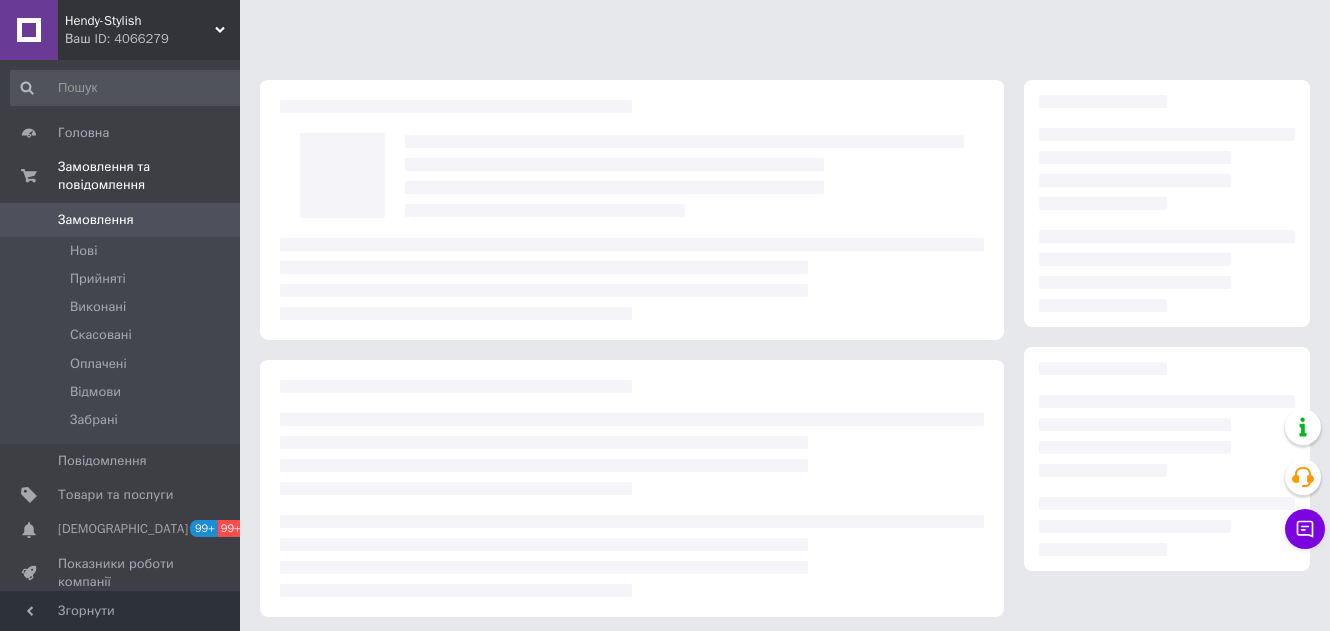 scroll, scrollTop: 0, scrollLeft: 0, axis: both 